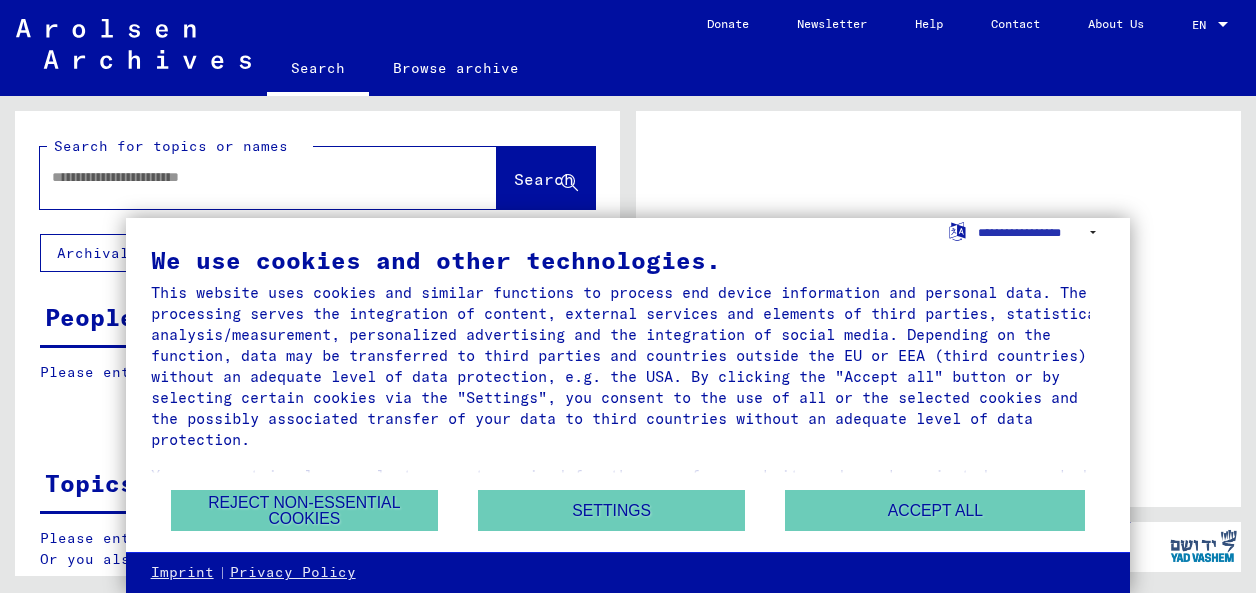 scroll, scrollTop: 0, scrollLeft: 0, axis: both 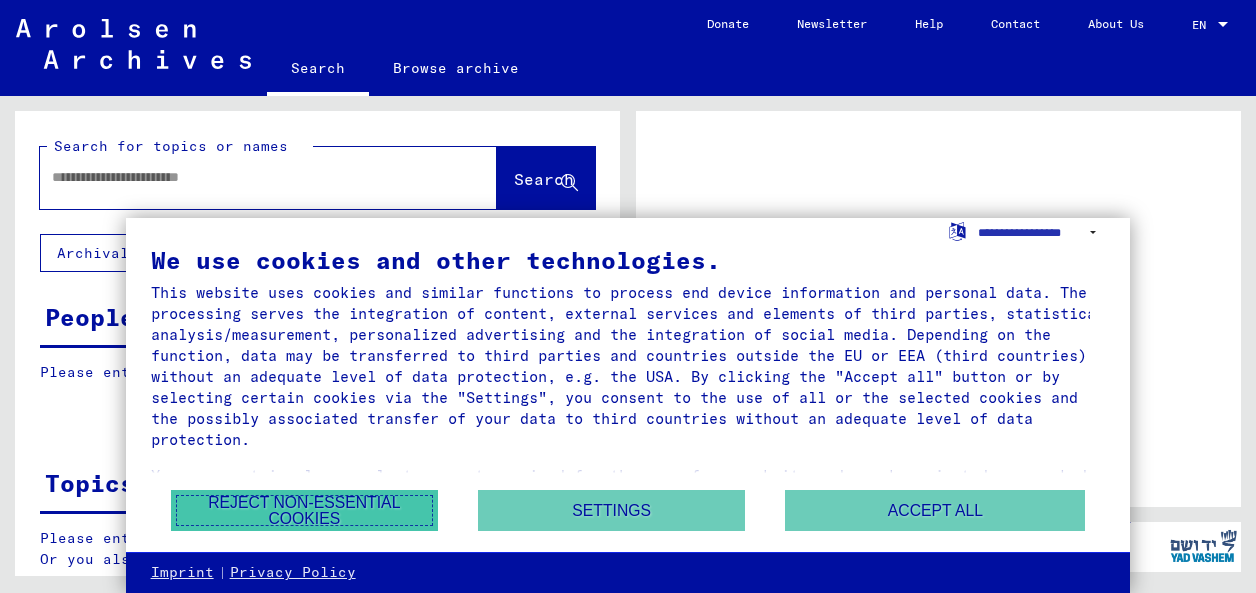 click on "Reject non-essential cookies" at bounding box center [304, 510] 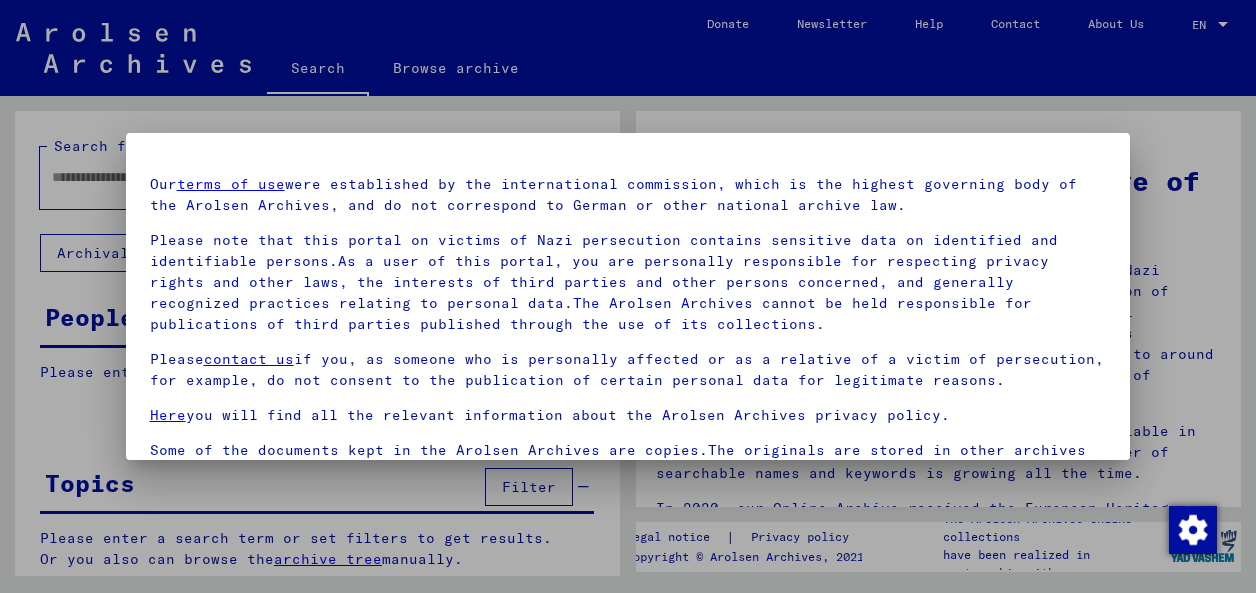 scroll, scrollTop: 159, scrollLeft: 0, axis: vertical 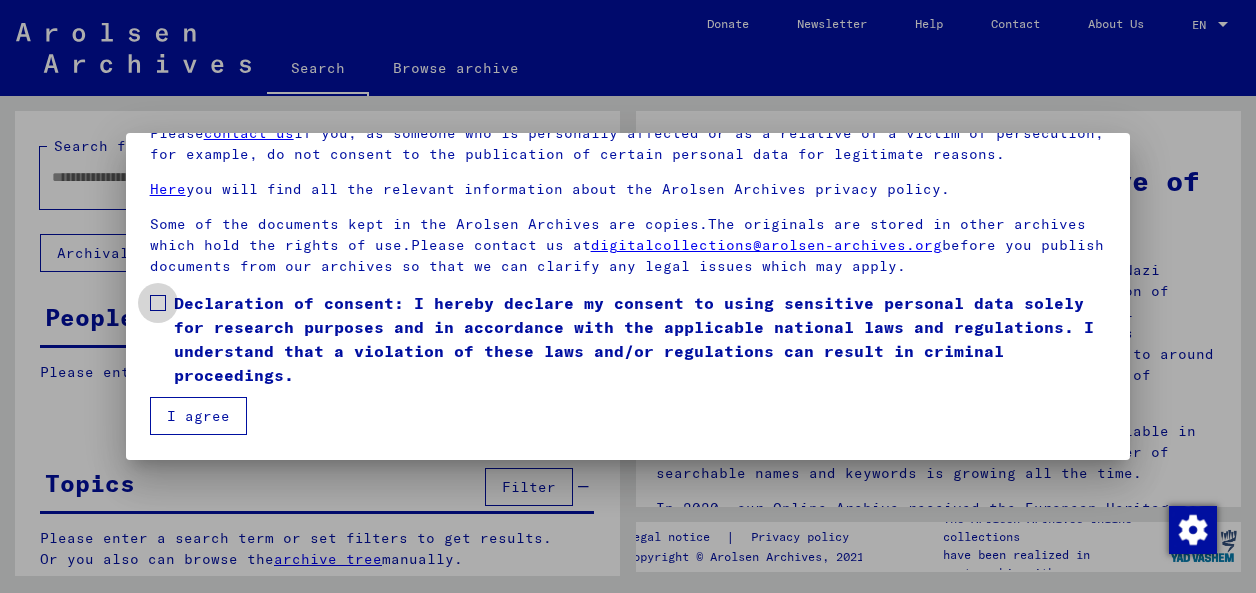 click at bounding box center [158, 303] 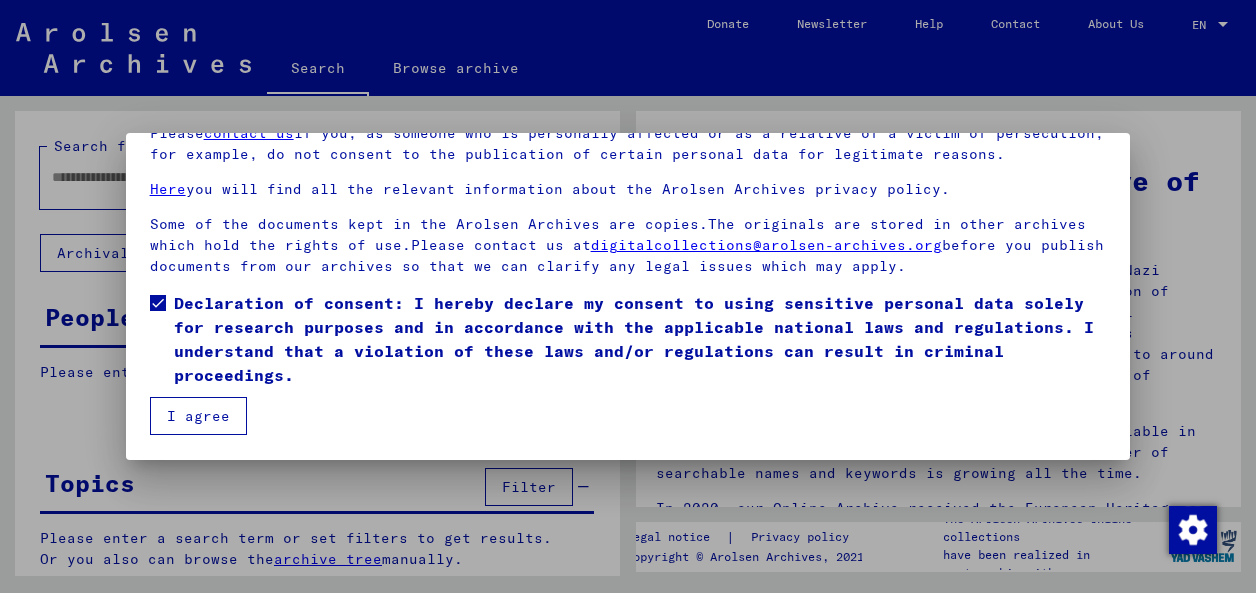 click on "I agree" at bounding box center (198, 416) 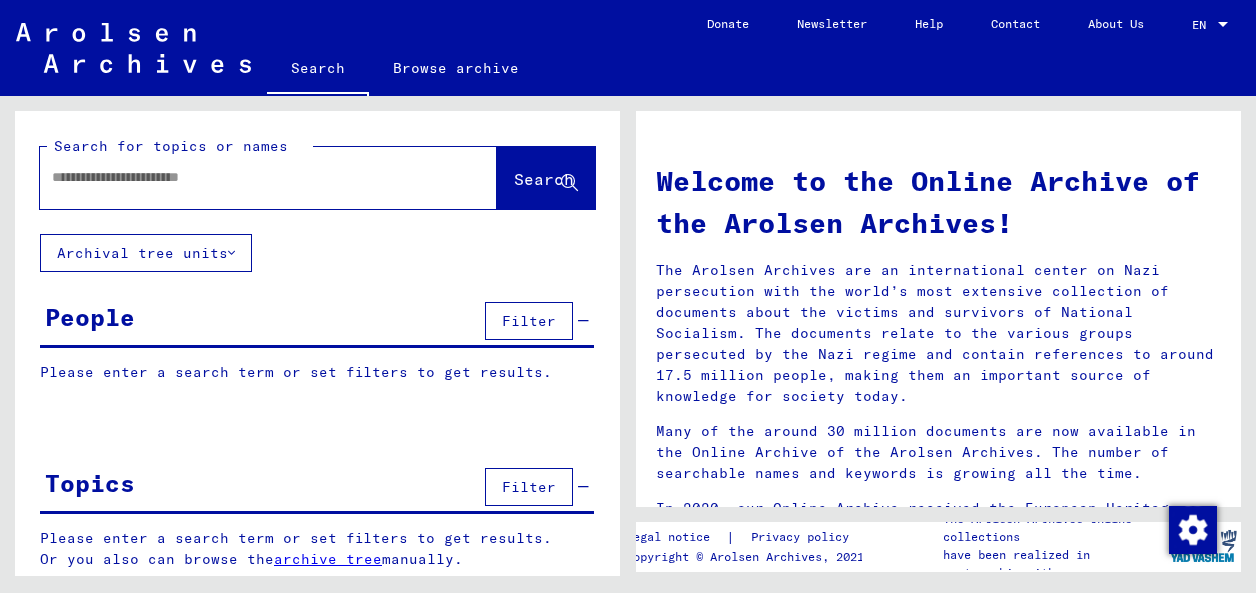 click on "People" at bounding box center (90, 317) 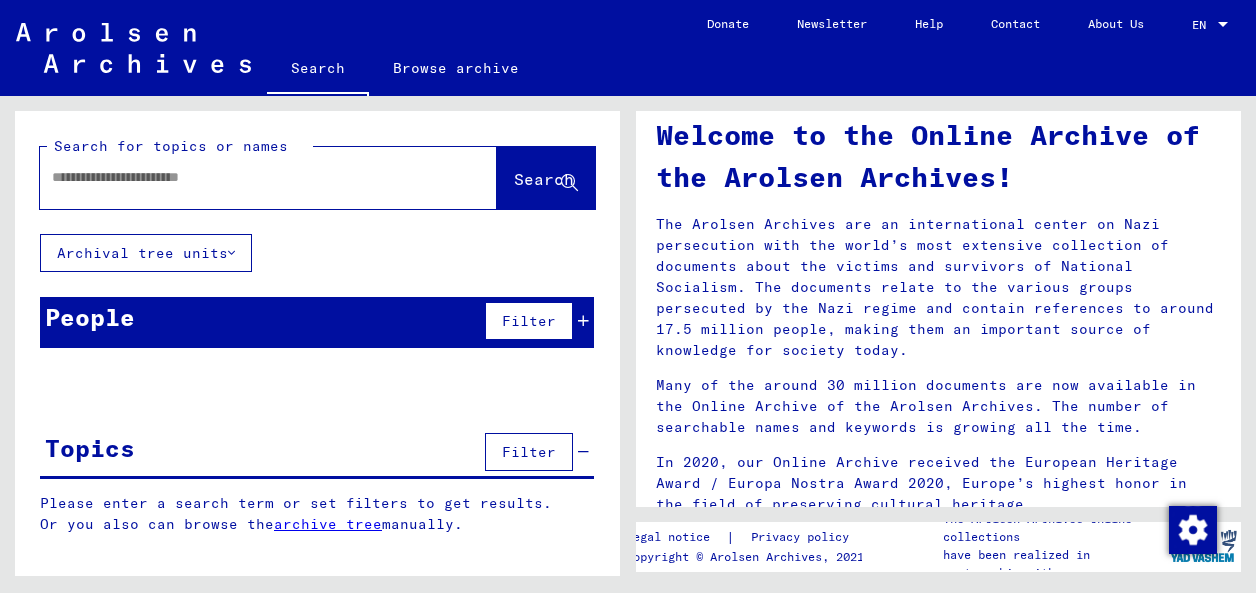 scroll, scrollTop: 0, scrollLeft: 0, axis: both 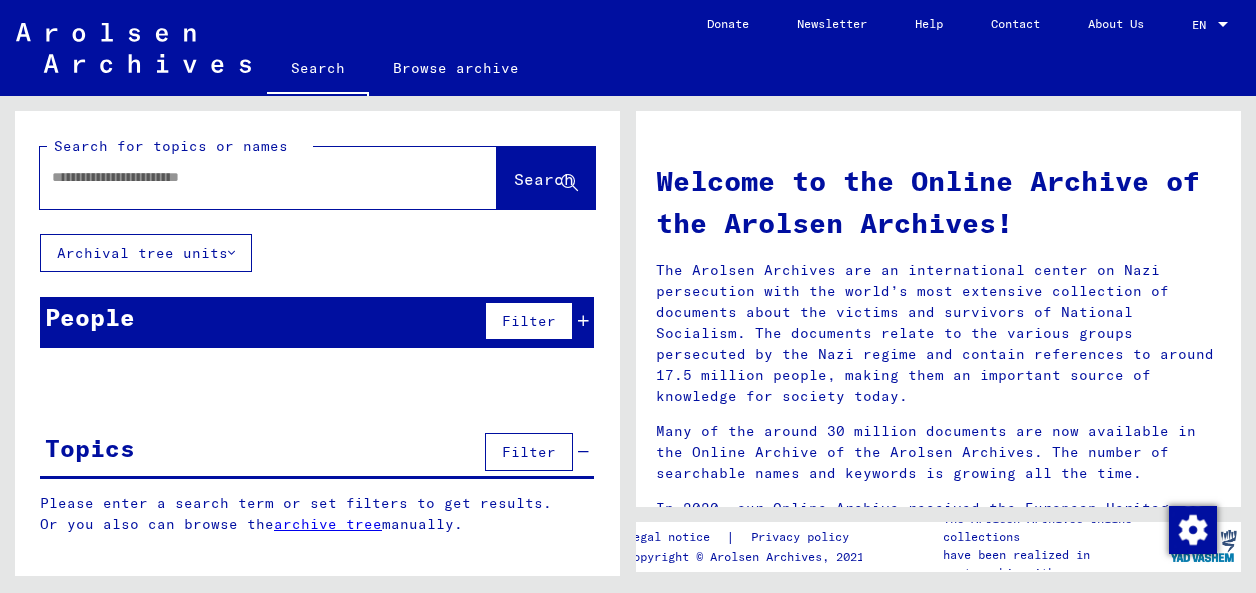 click at bounding box center [244, 177] 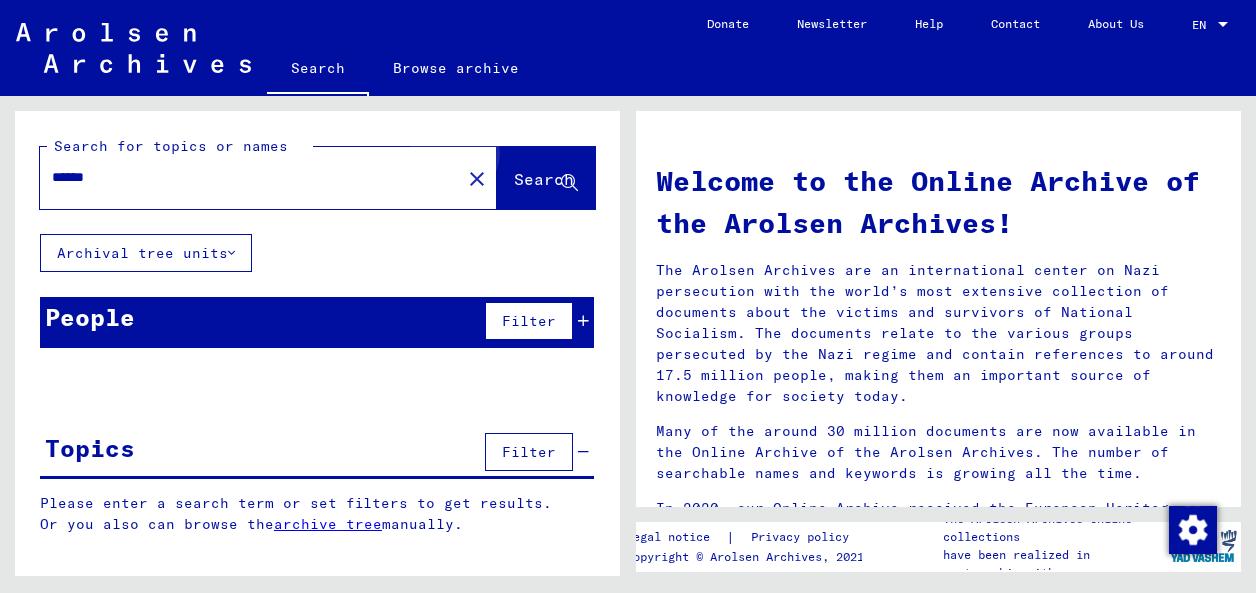 click on "Search" 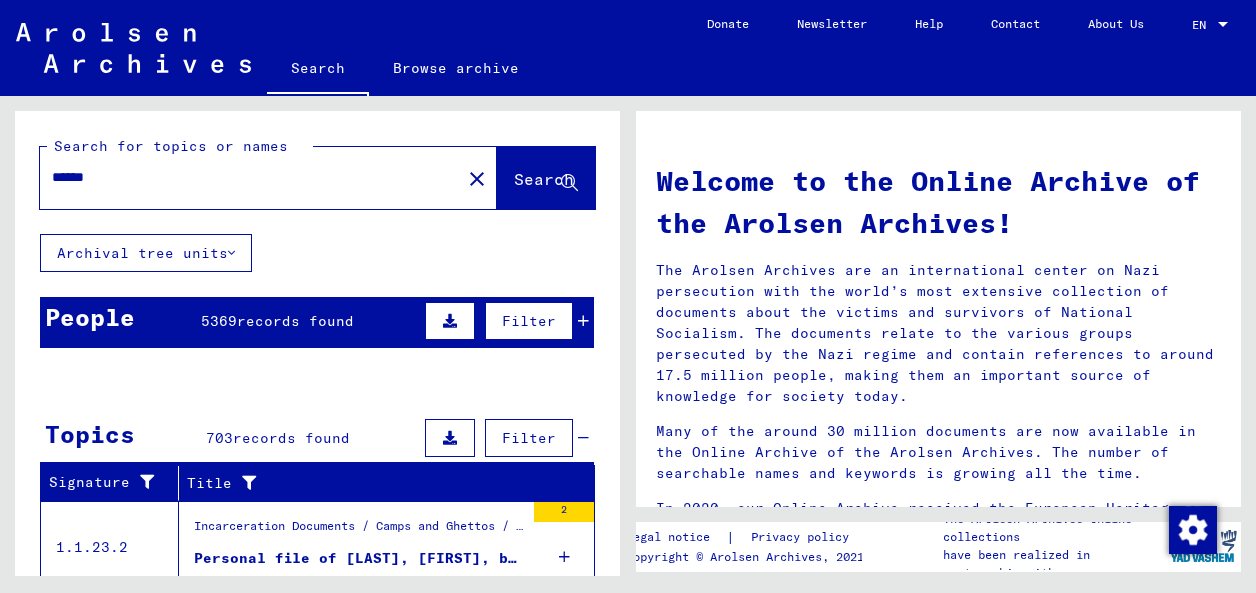 click on "******" at bounding box center (244, 177) 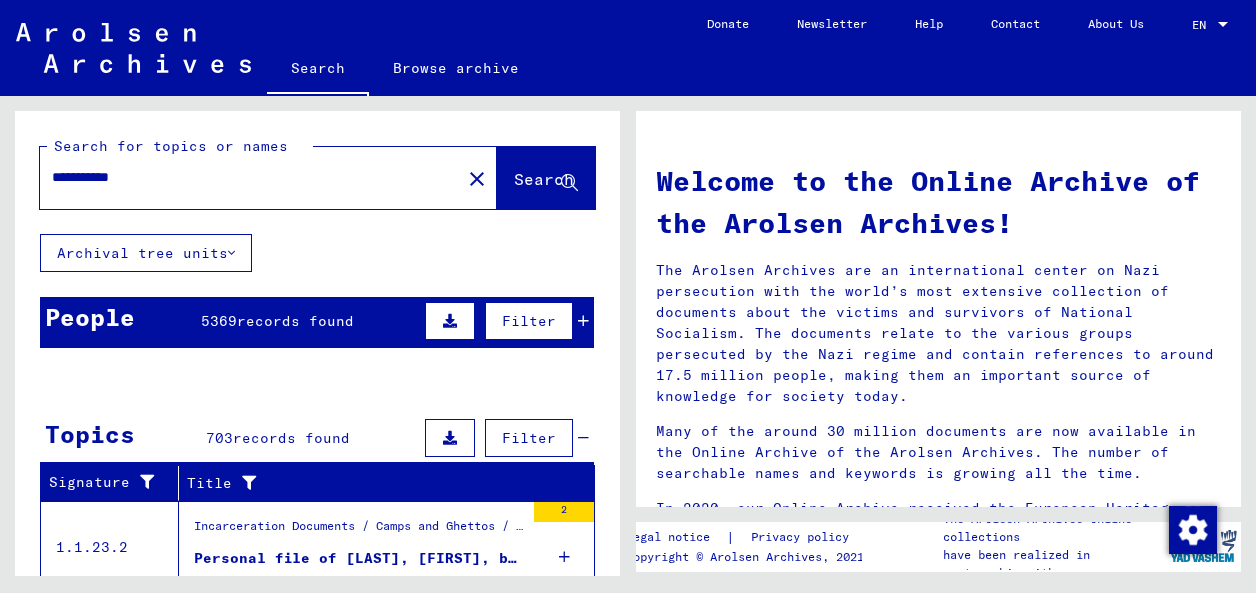 type on "**********" 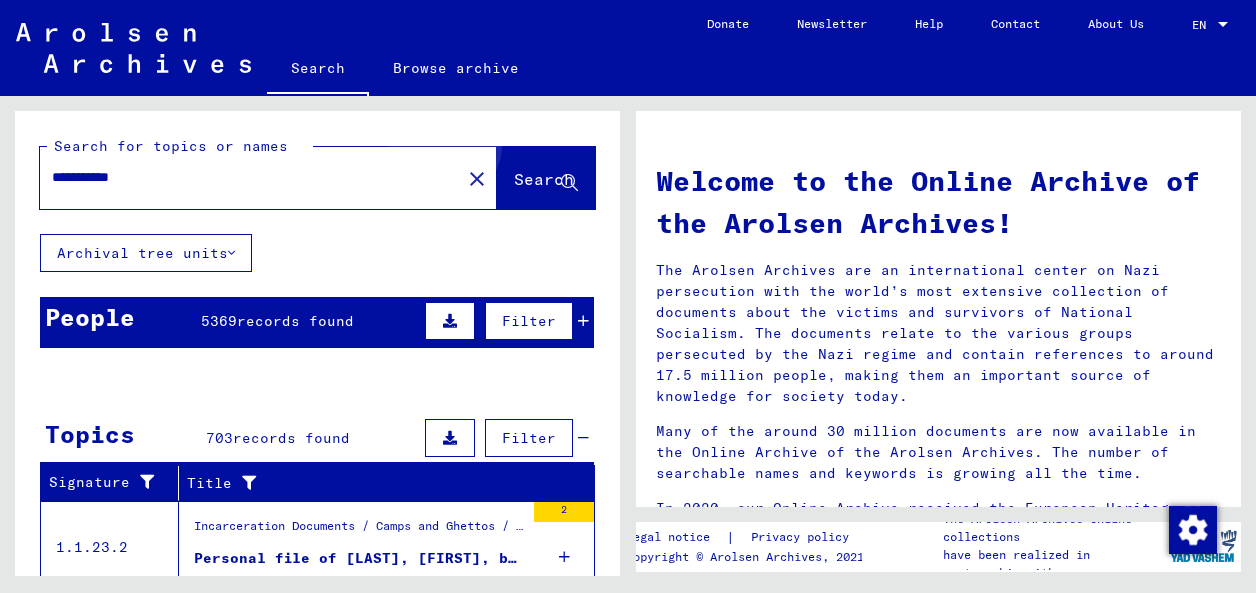 click on "Search" 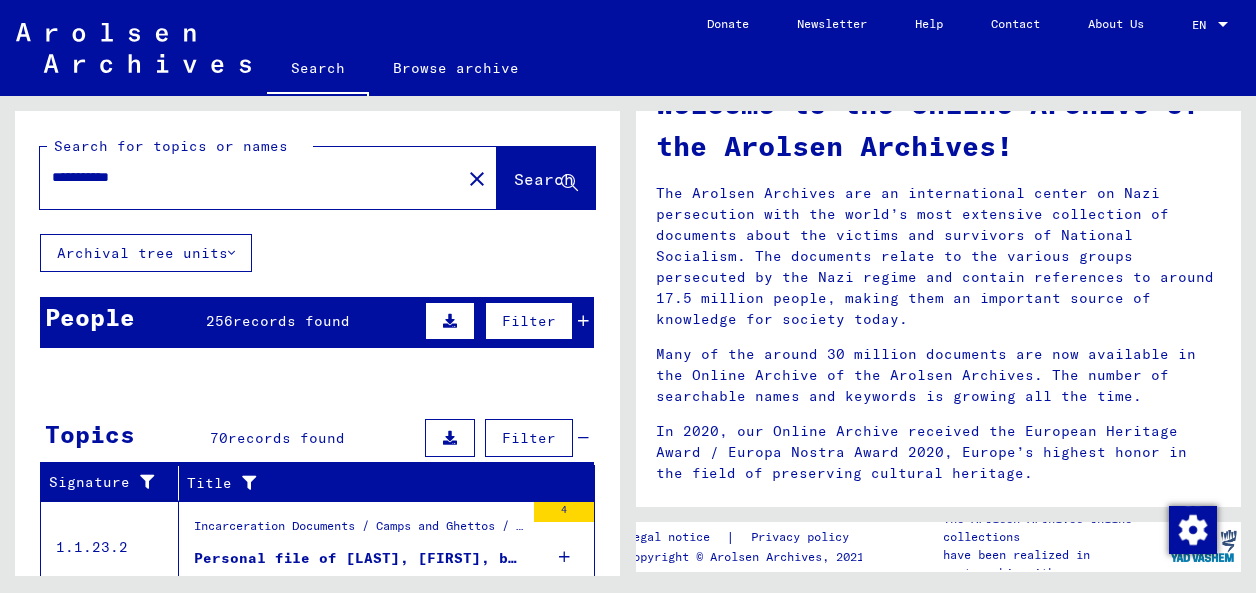 scroll, scrollTop: 103, scrollLeft: 0, axis: vertical 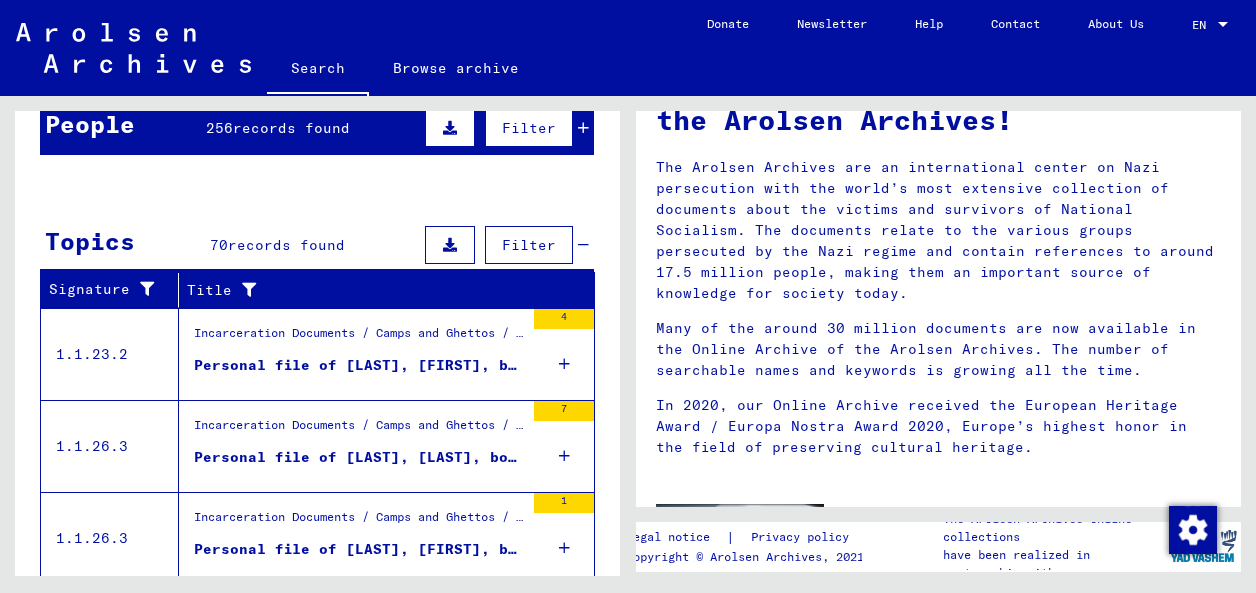 click at bounding box center (537, 432) 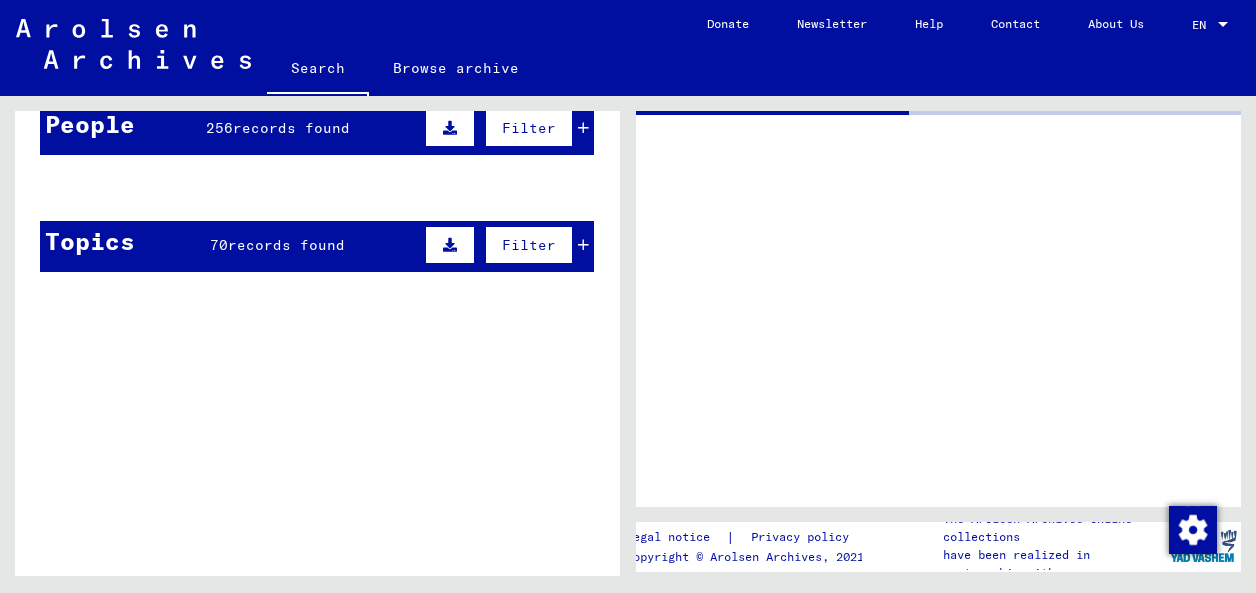 scroll, scrollTop: 0, scrollLeft: 0, axis: both 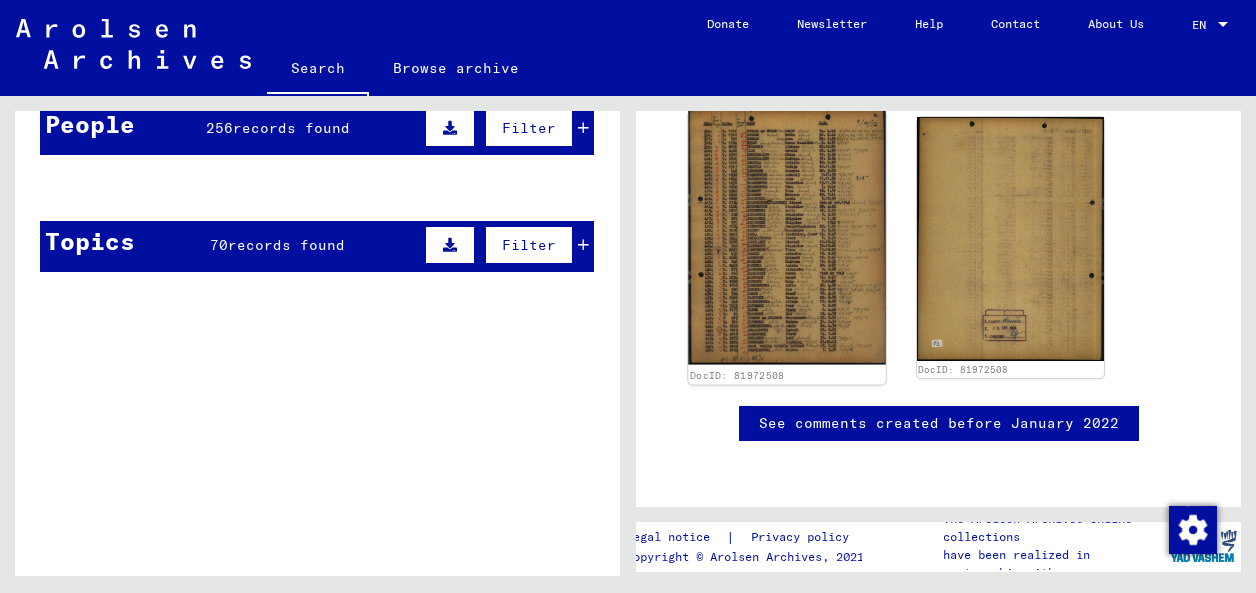 click 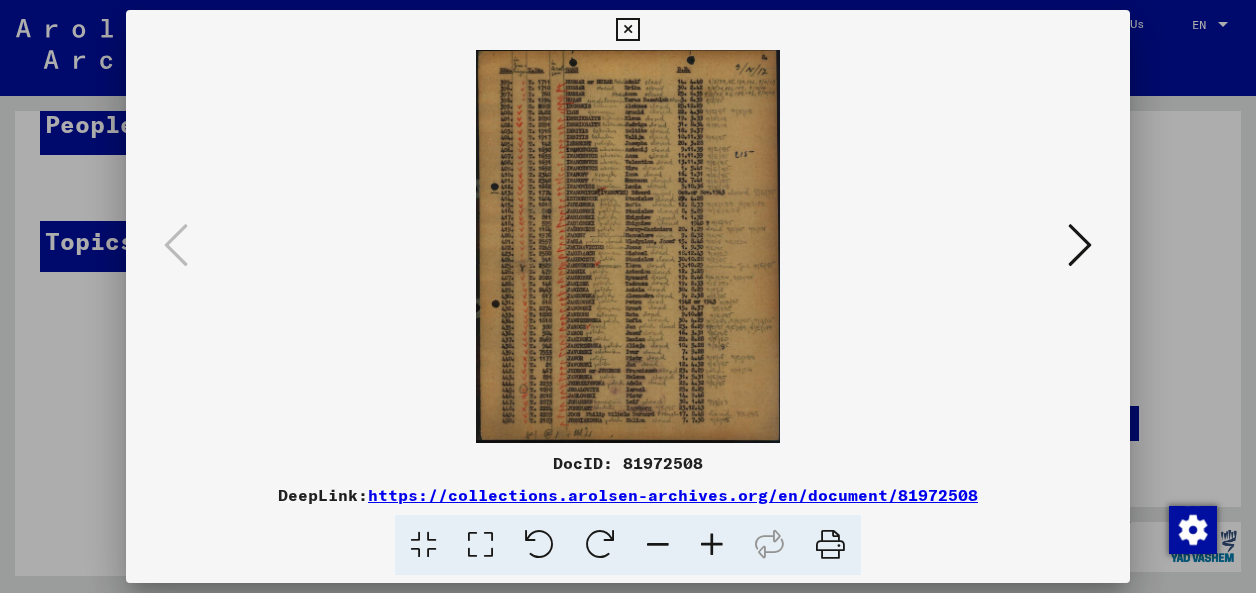 click at bounding box center (712, 545) 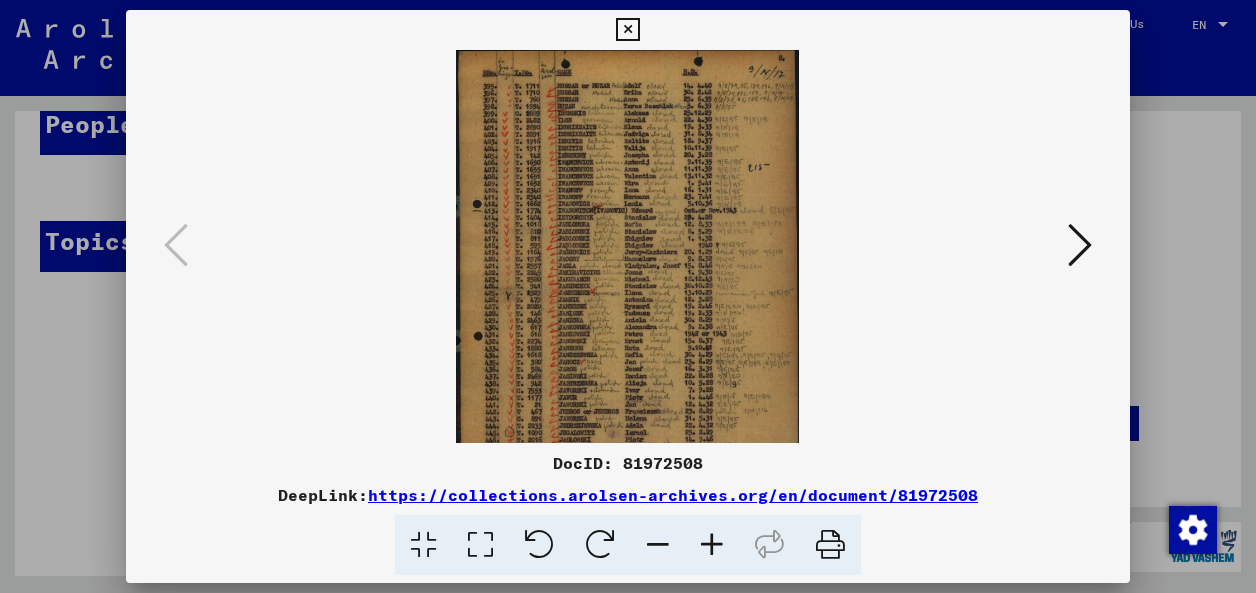 click at bounding box center [712, 545] 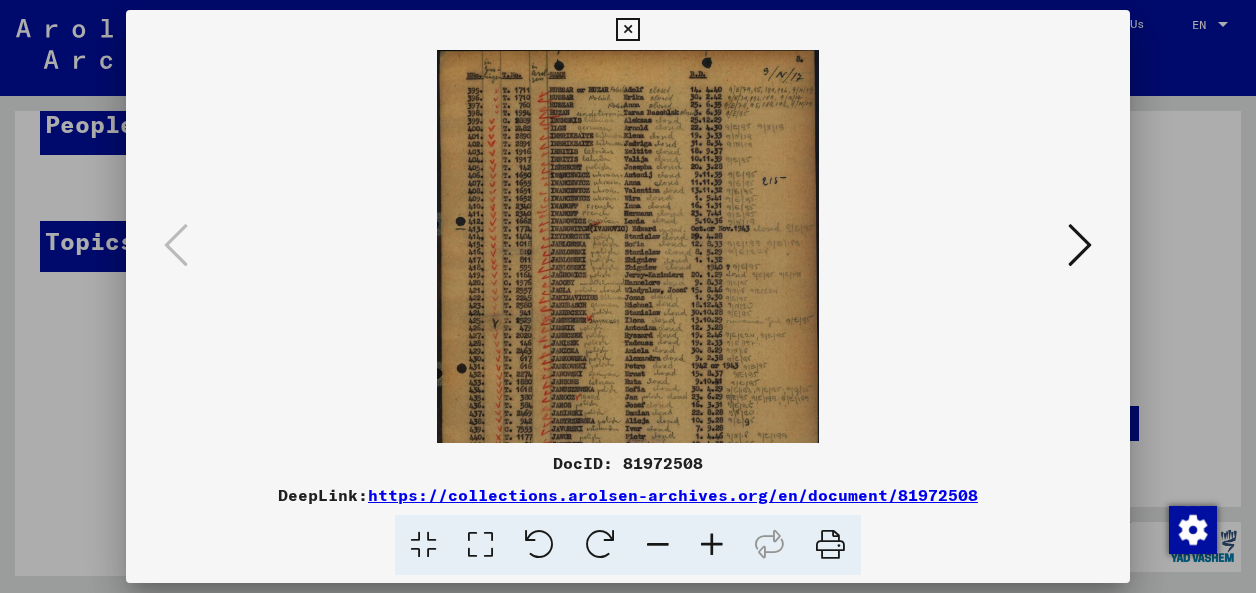 click at bounding box center [712, 545] 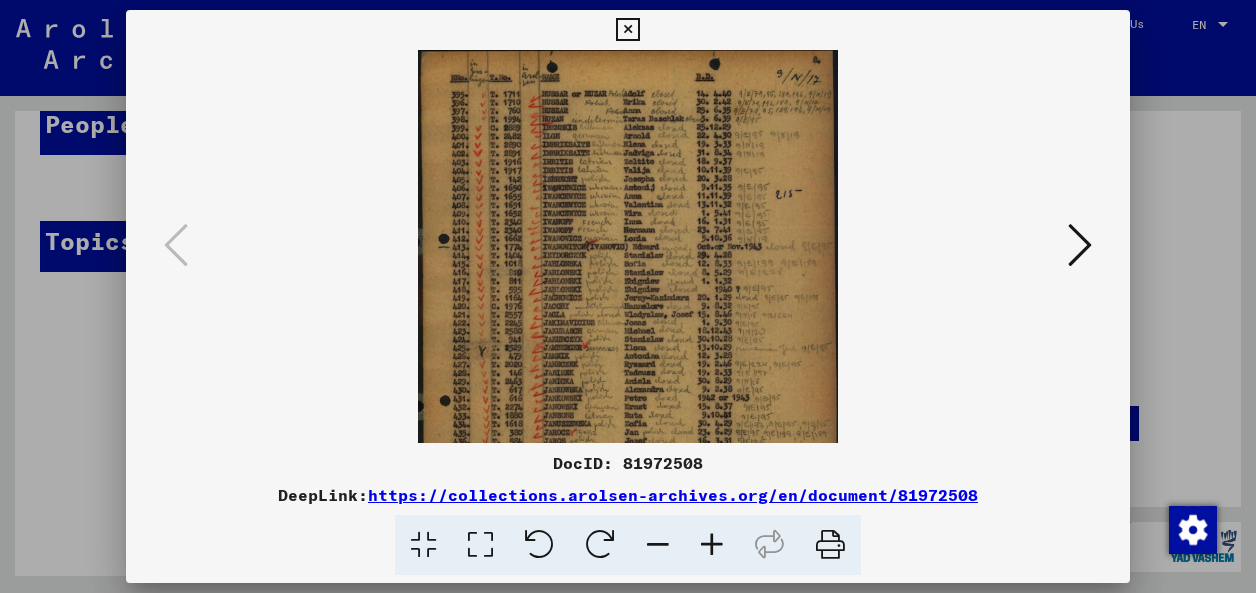 click at bounding box center (712, 545) 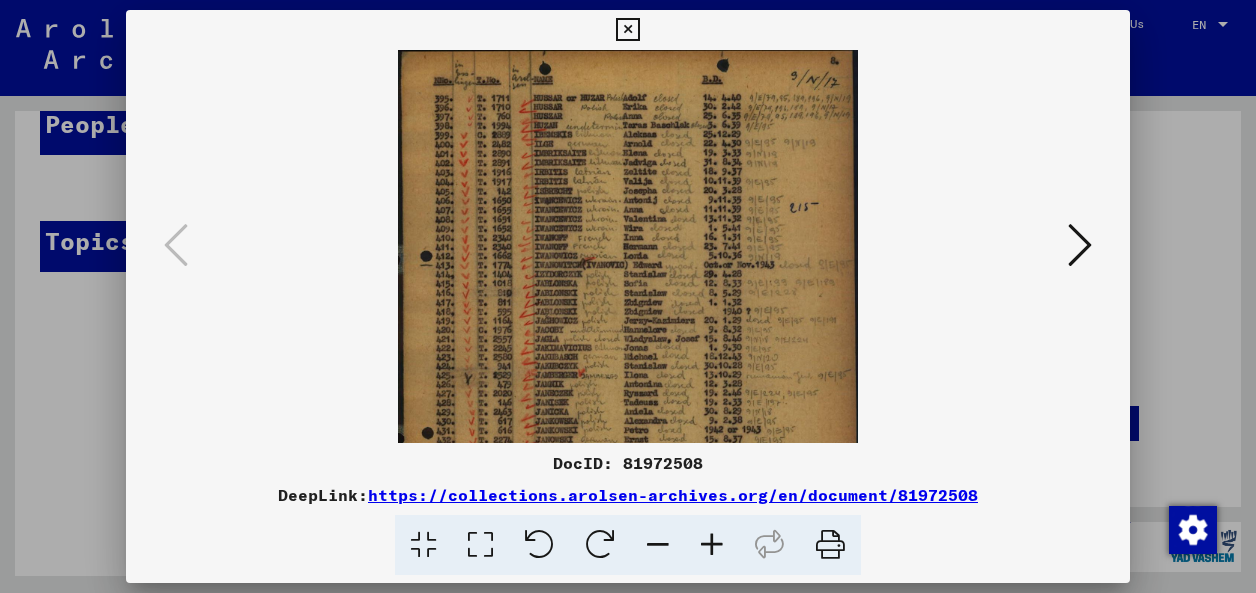 click at bounding box center (712, 545) 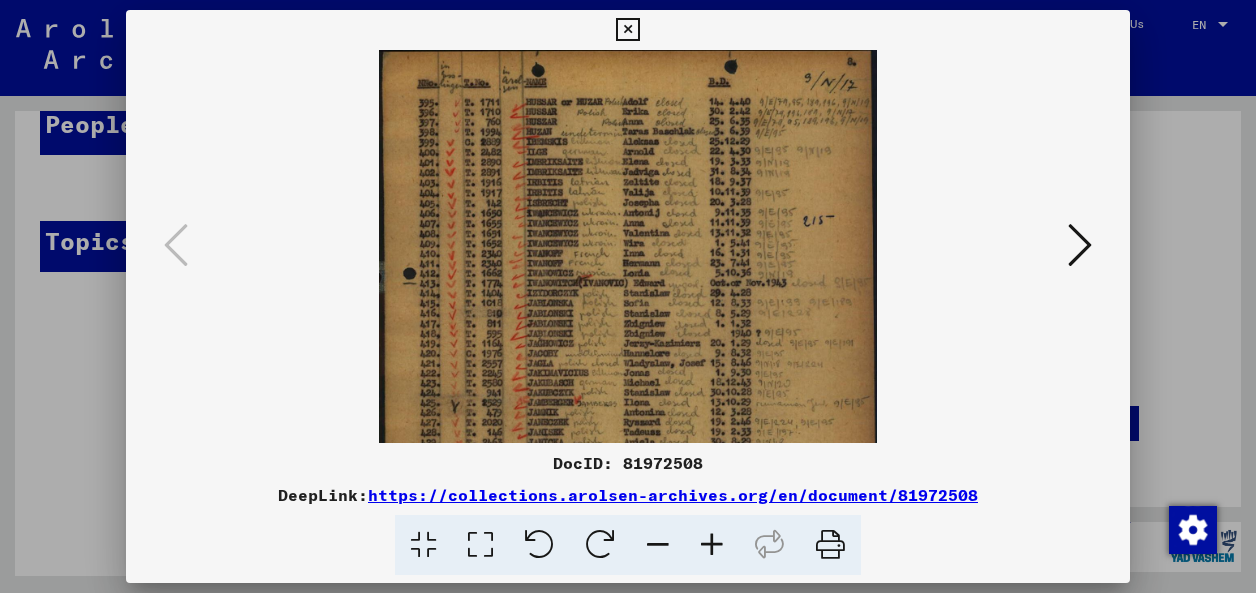 click at bounding box center (712, 545) 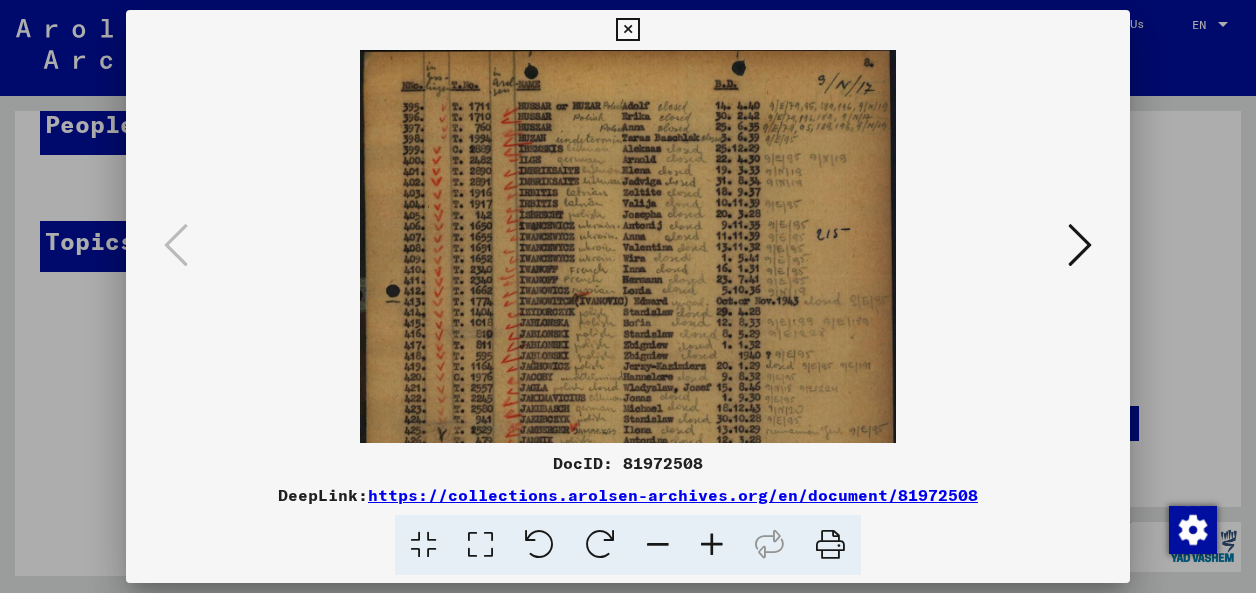 click at bounding box center (712, 545) 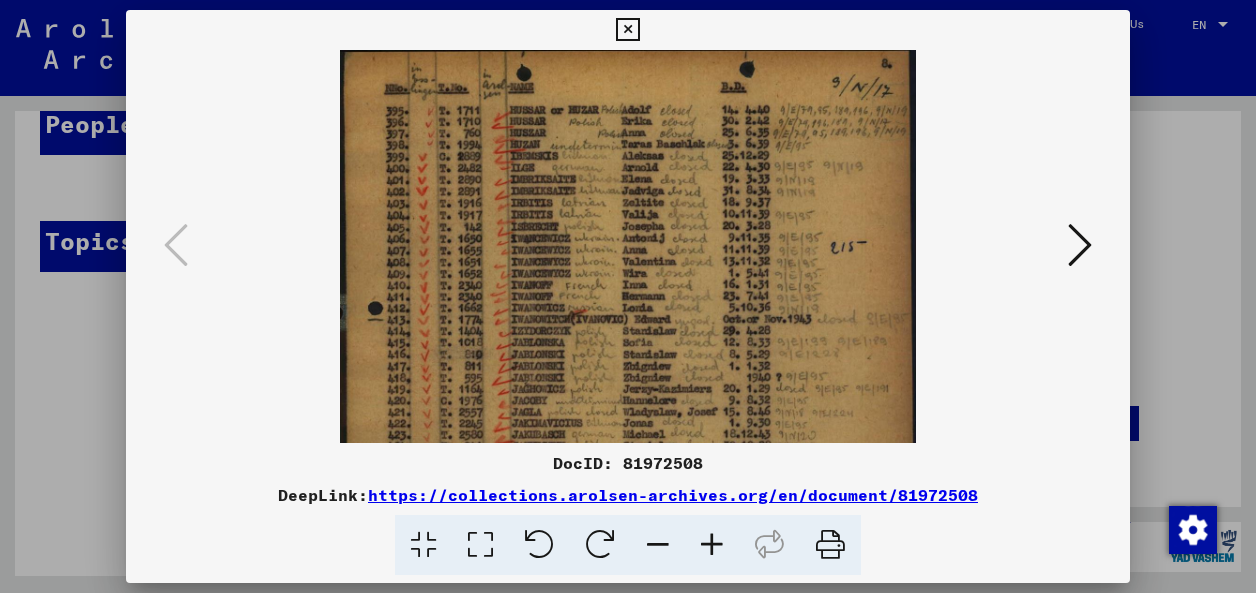 click at bounding box center [712, 545] 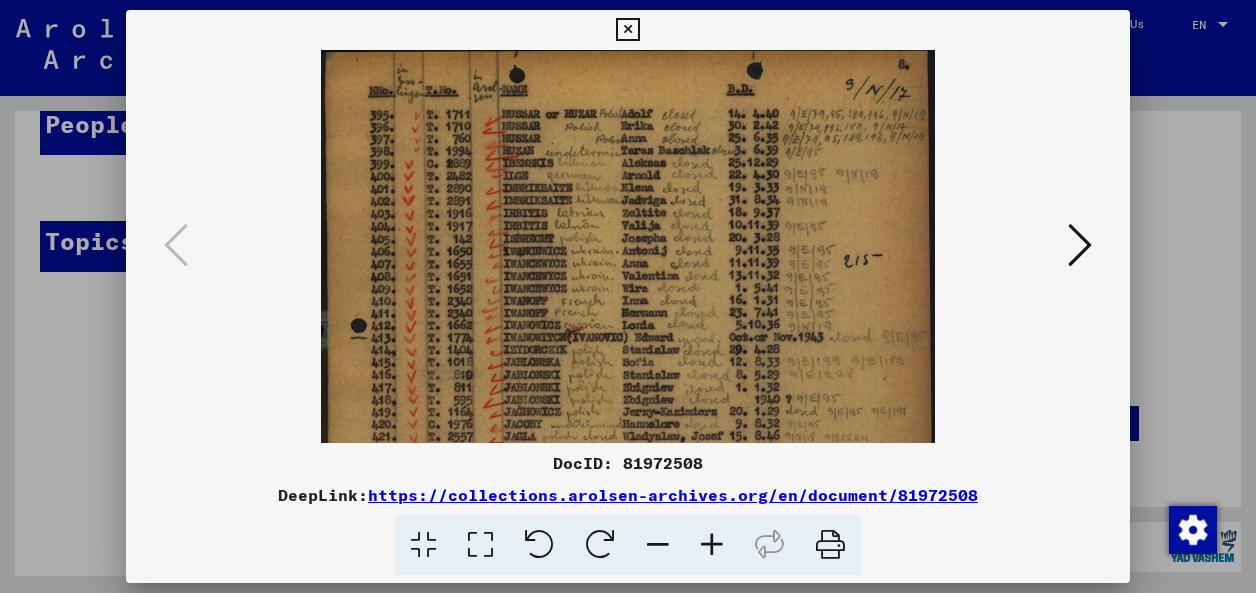 click at bounding box center [712, 545] 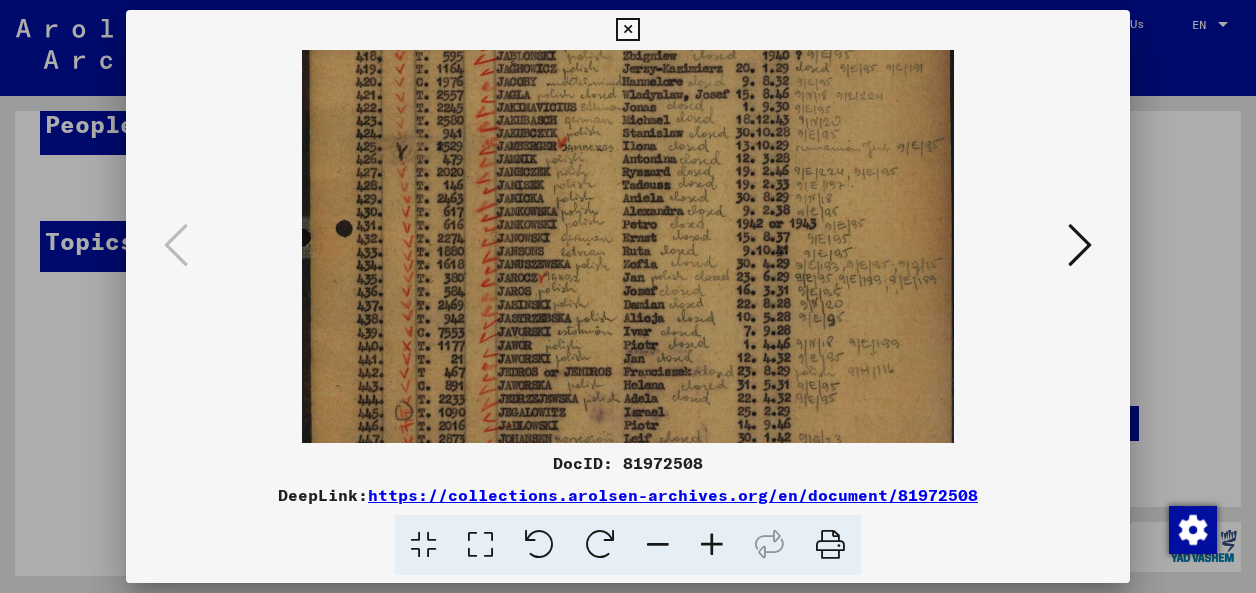 scroll, scrollTop: 369, scrollLeft: 0, axis: vertical 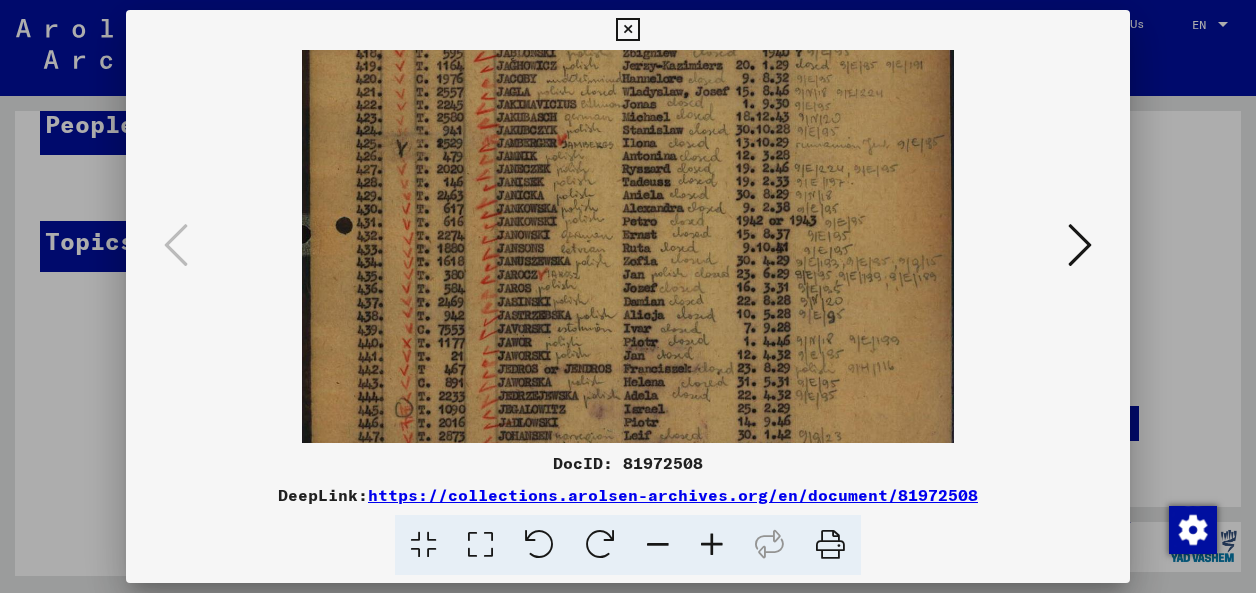drag, startPoint x: 804, startPoint y: 391, endPoint x: 813, endPoint y: 35, distance: 356.11374 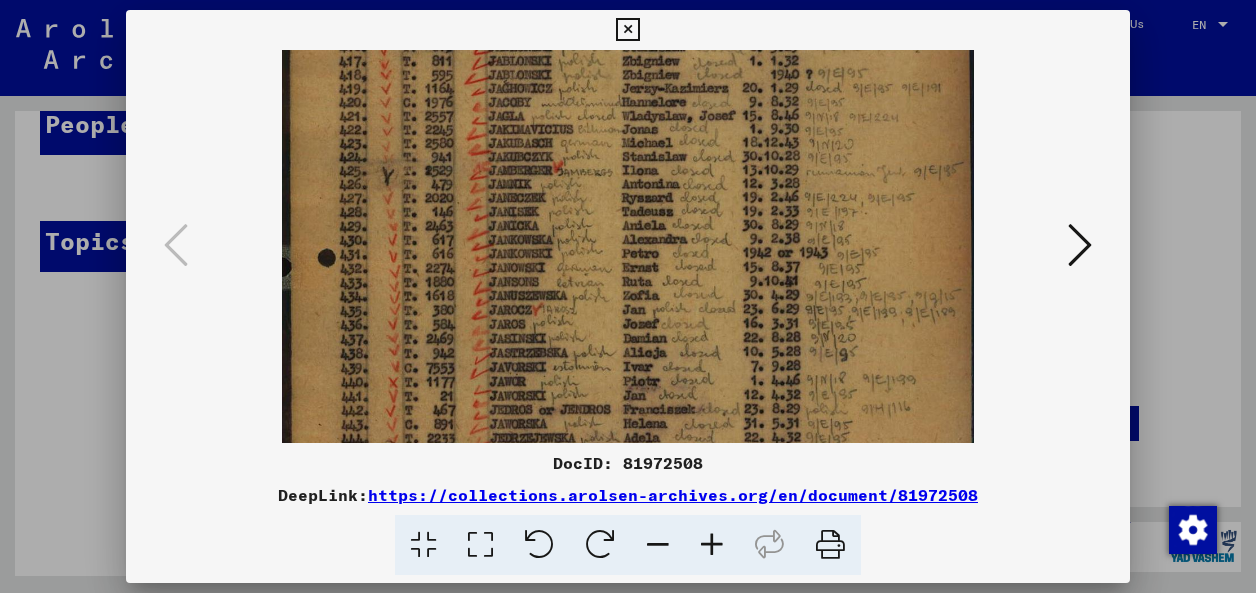 click at bounding box center [712, 545] 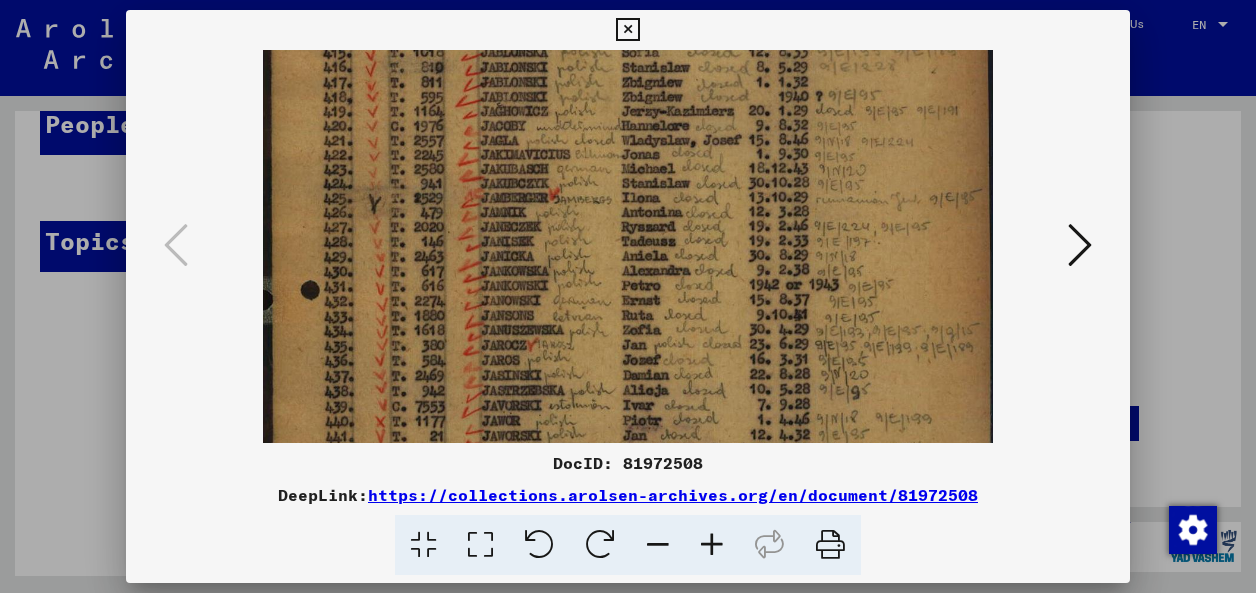 click at bounding box center [712, 545] 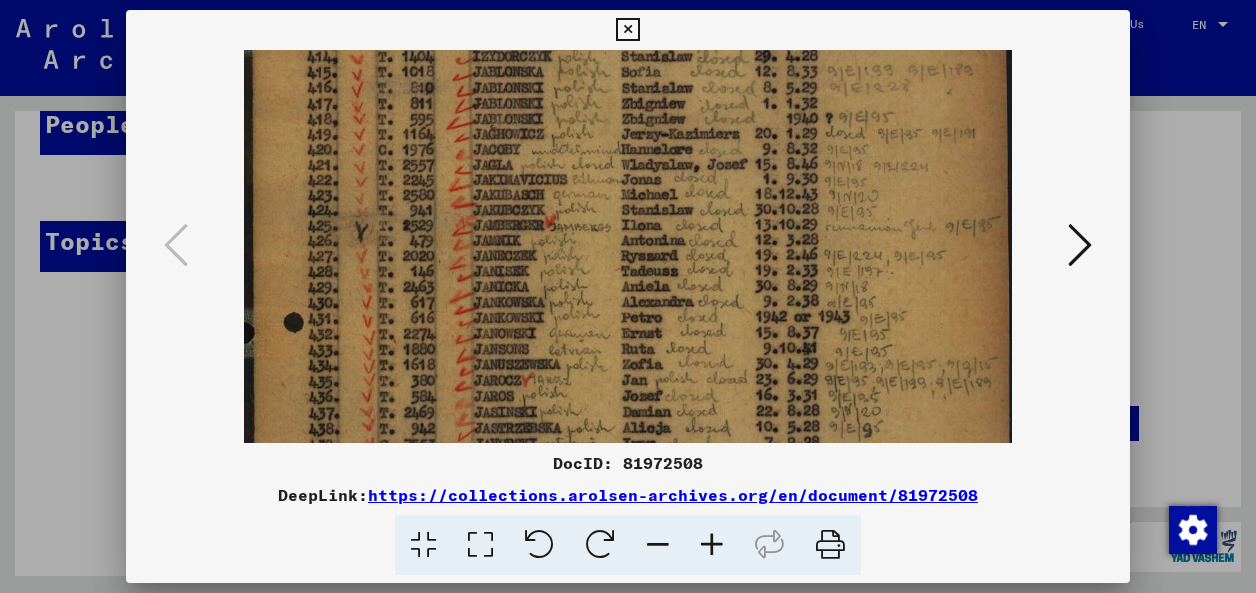 click at bounding box center [712, 545] 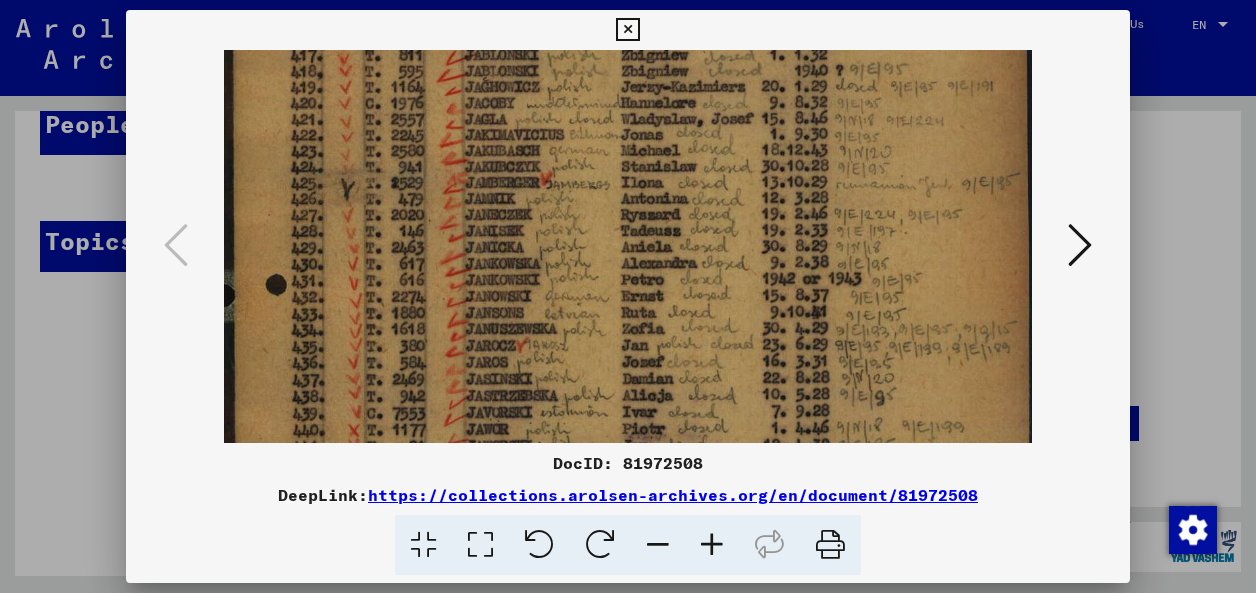 scroll, scrollTop: 440, scrollLeft: 0, axis: vertical 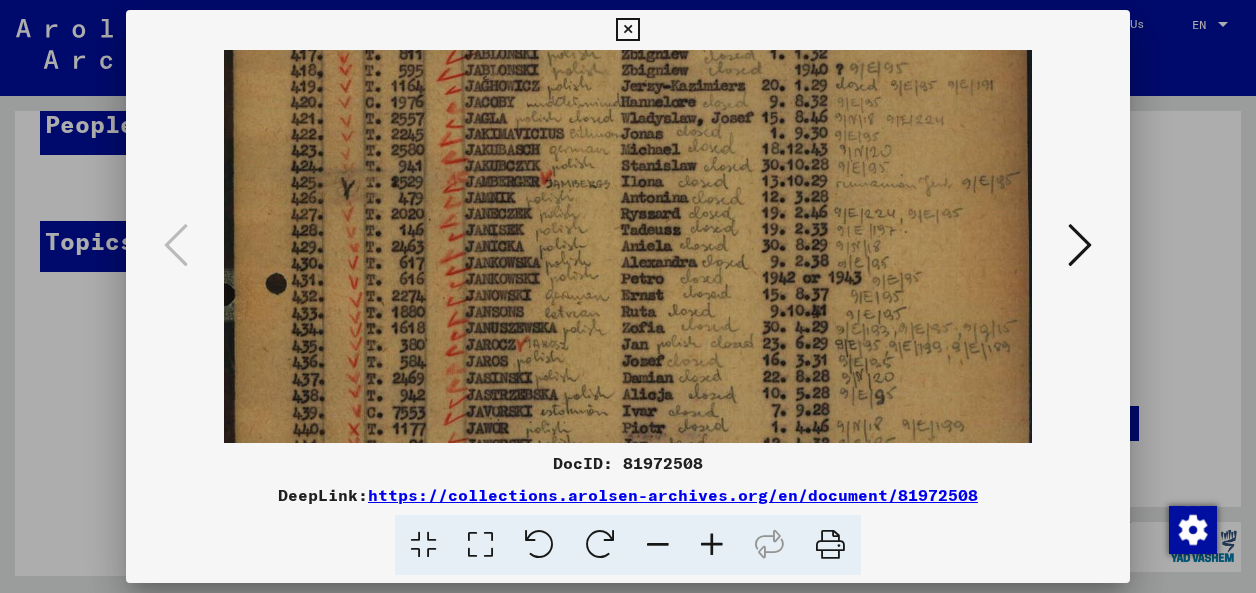 drag, startPoint x: 727, startPoint y: 405, endPoint x: 699, endPoint y: 334, distance: 76.321686 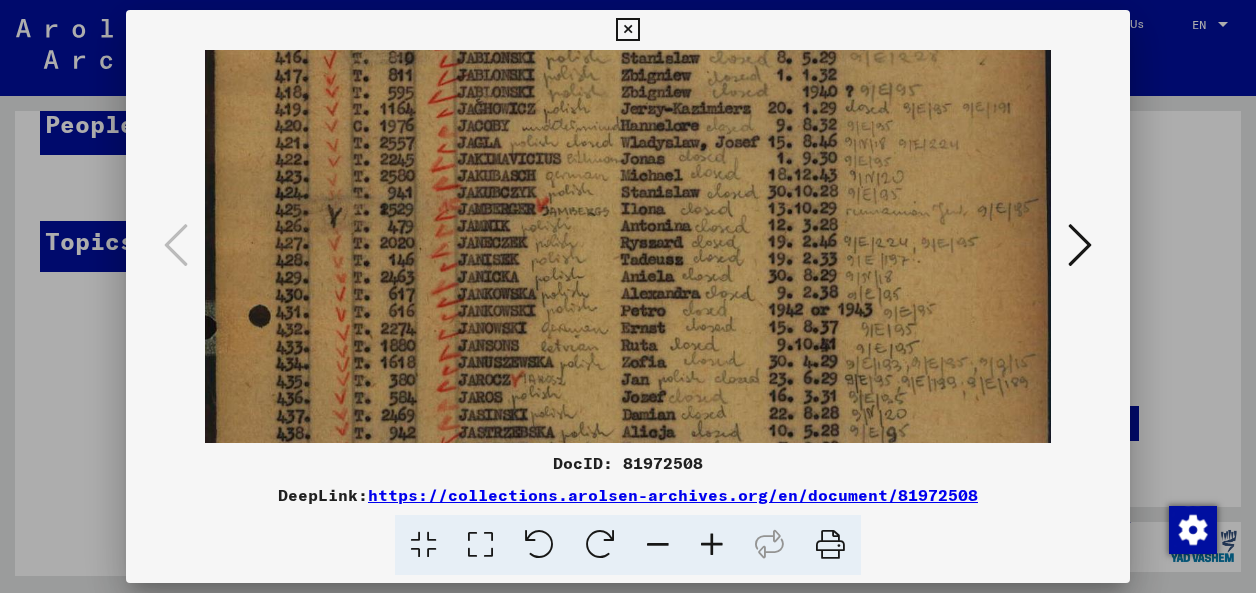 click at bounding box center [712, 545] 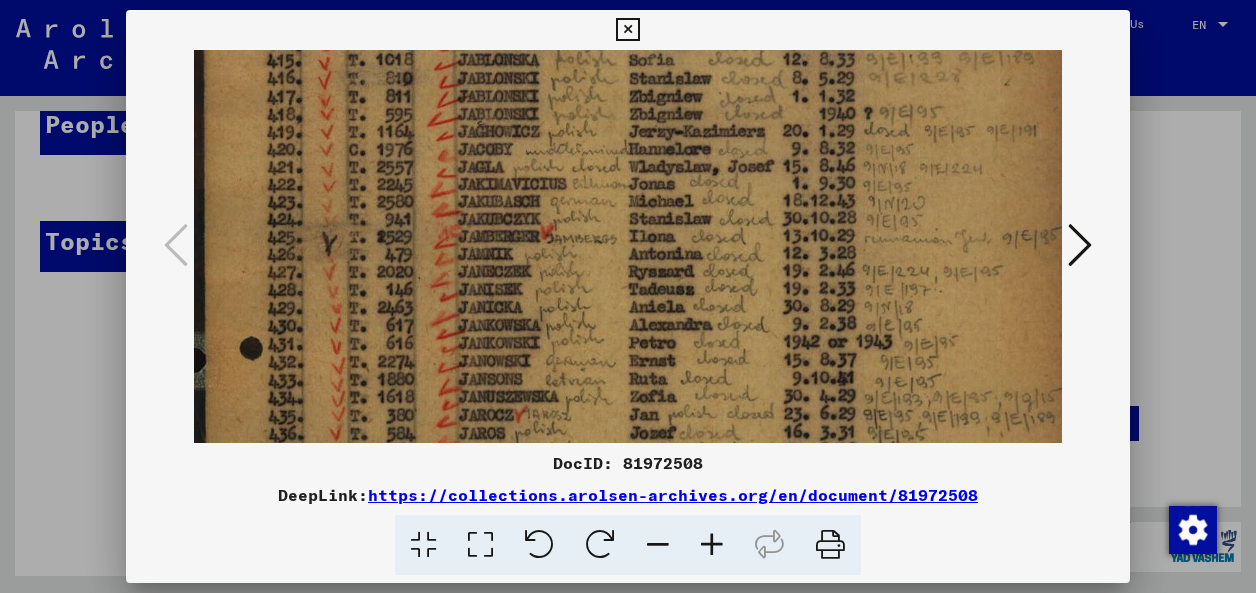 click at bounding box center (712, 545) 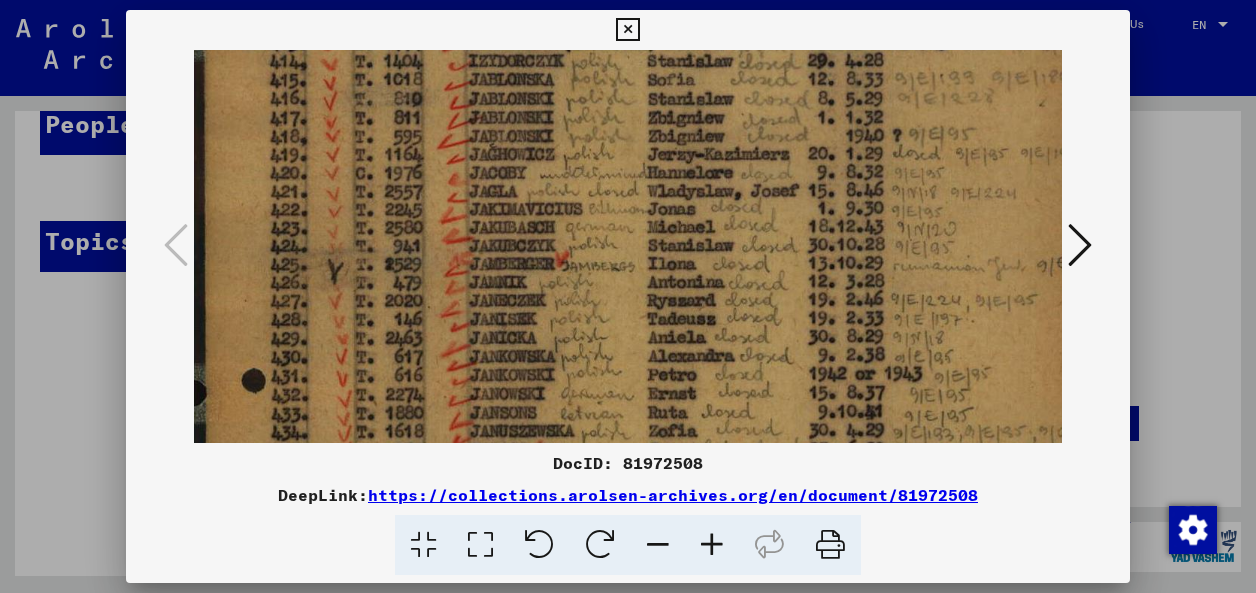 click at bounding box center (712, 545) 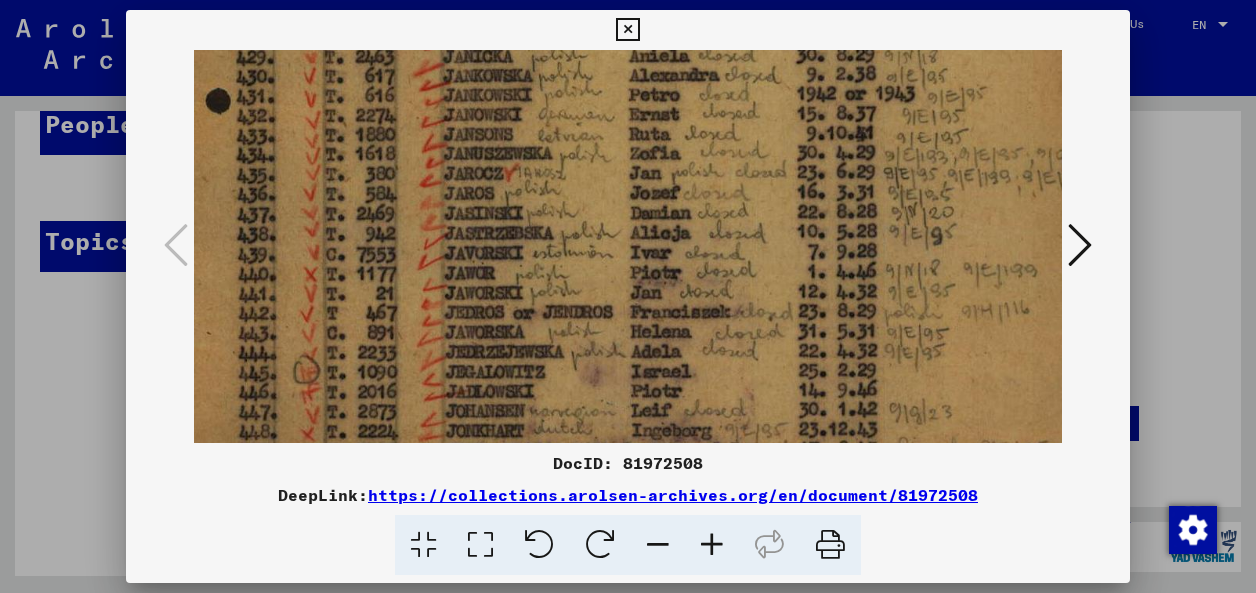 scroll, scrollTop: 753, scrollLeft: 39, axis: both 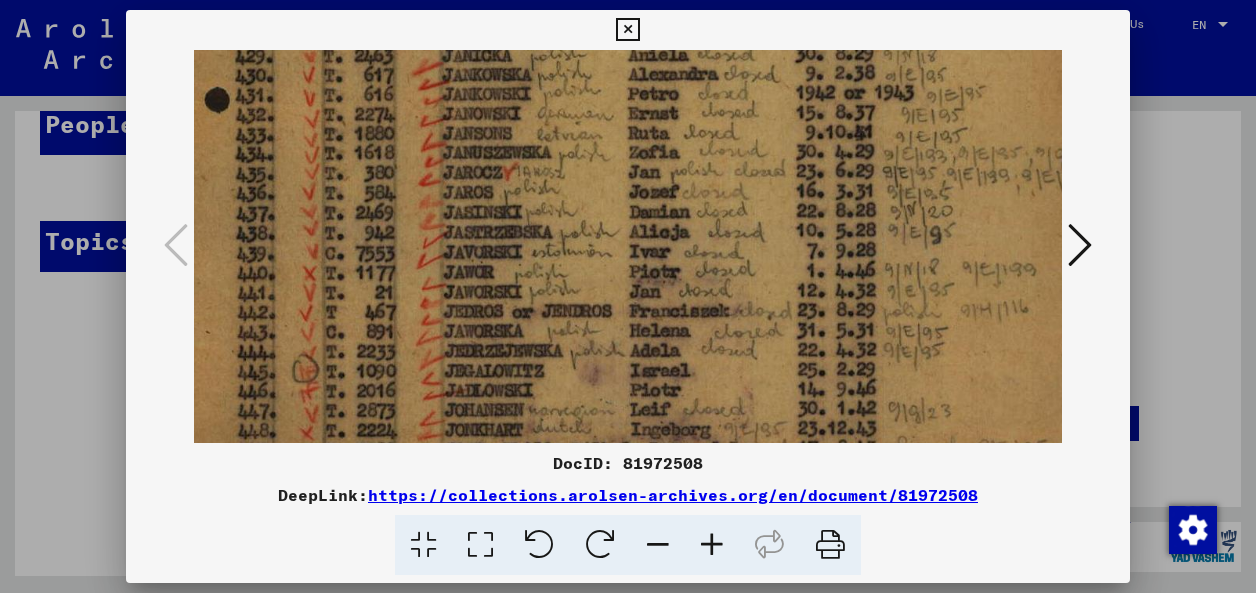 drag, startPoint x: 626, startPoint y: 376, endPoint x: 587, endPoint y: 63, distance: 315.42035 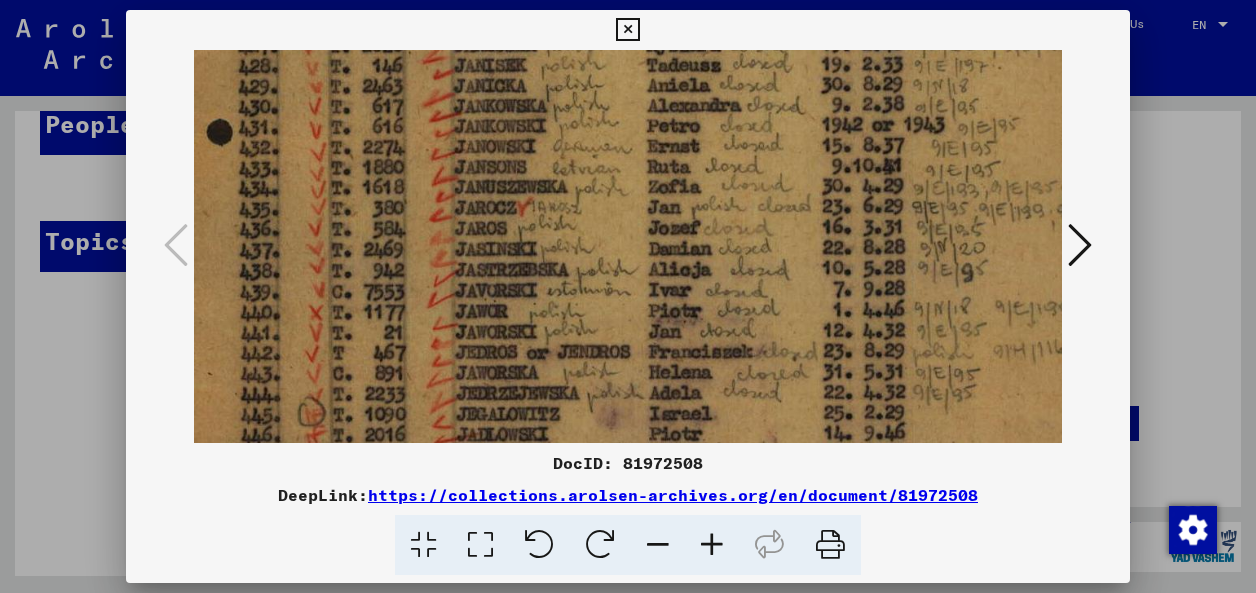 click at bounding box center (712, 545) 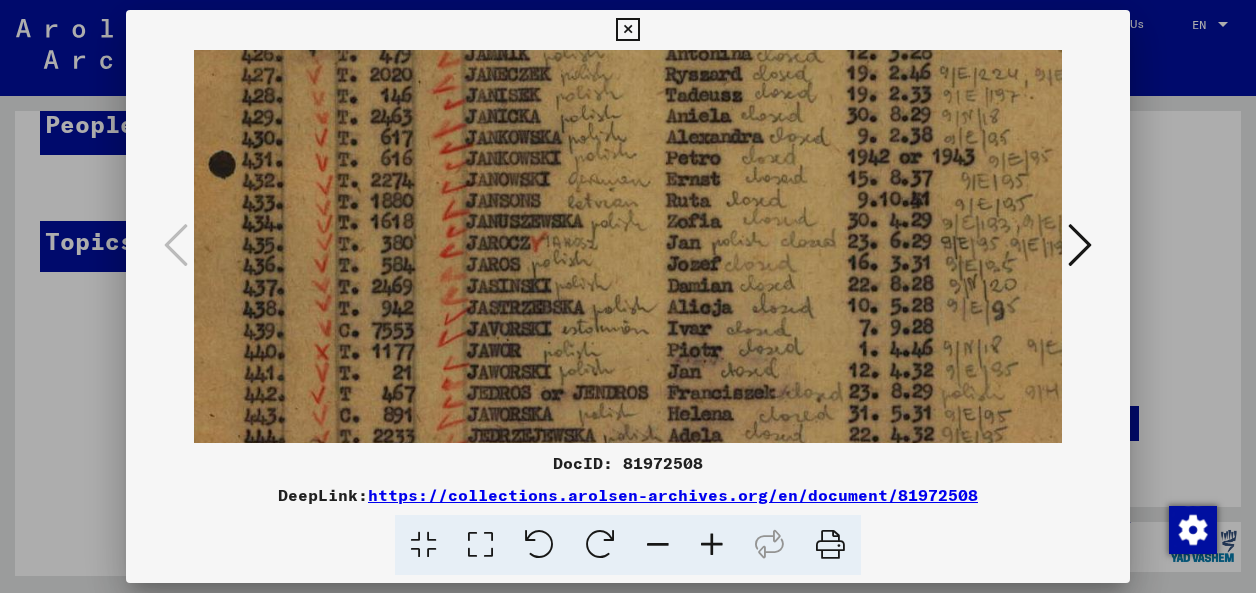 click at bounding box center [712, 545] 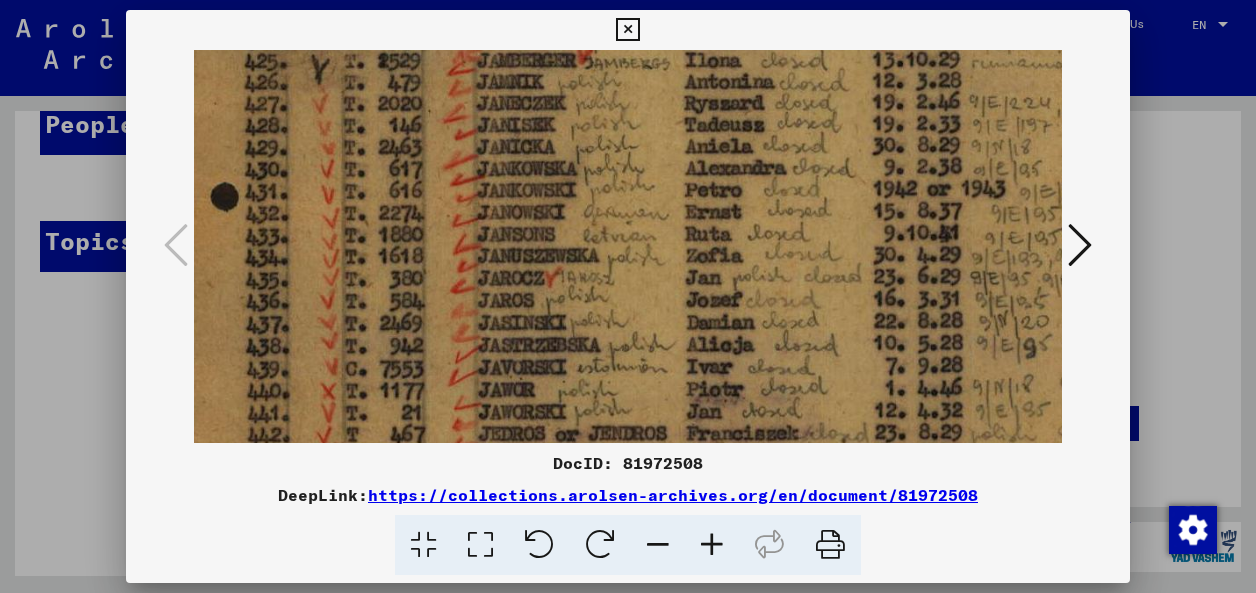 click at bounding box center [712, 545] 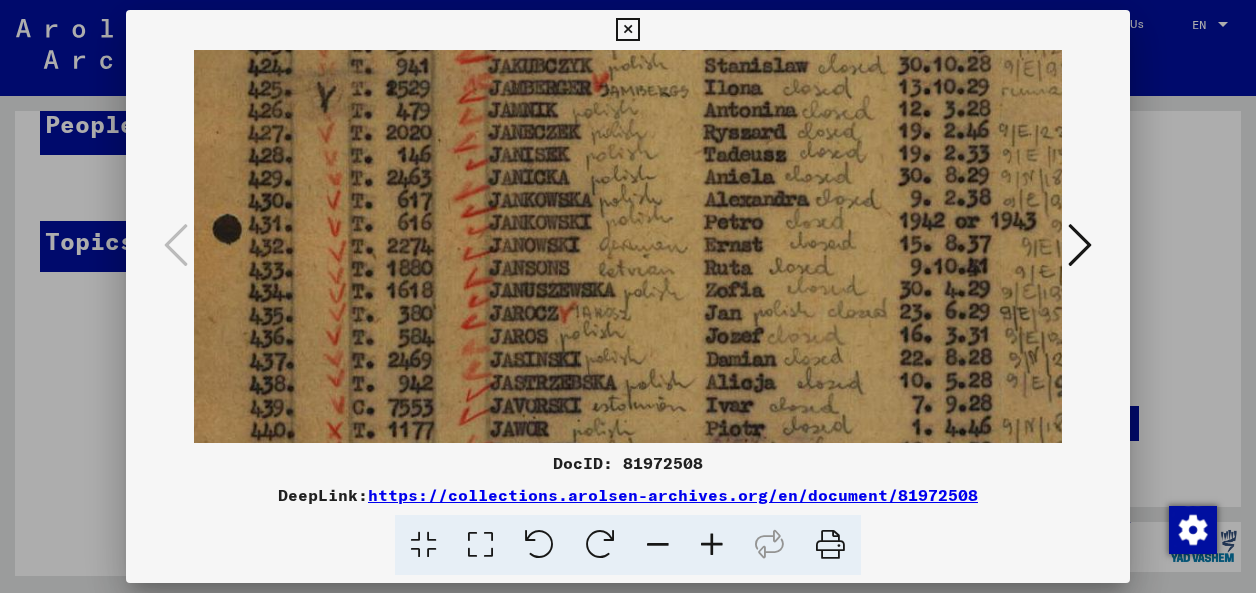 click at bounding box center [712, 545] 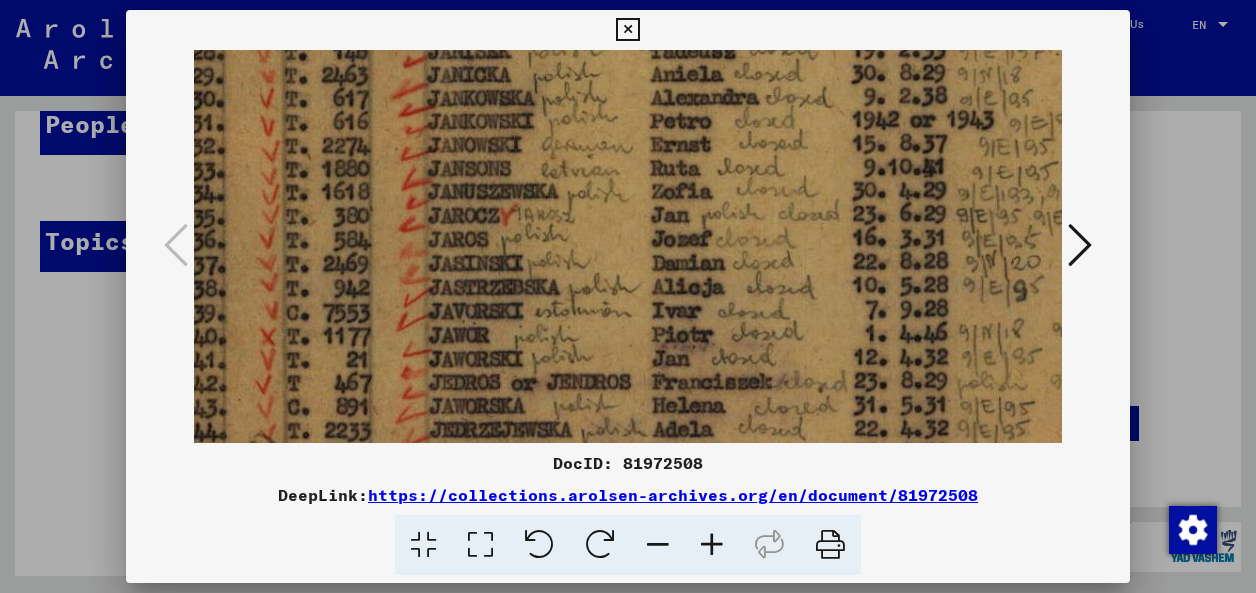 scroll, scrollTop: 886, scrollLeft: 113, axis: both 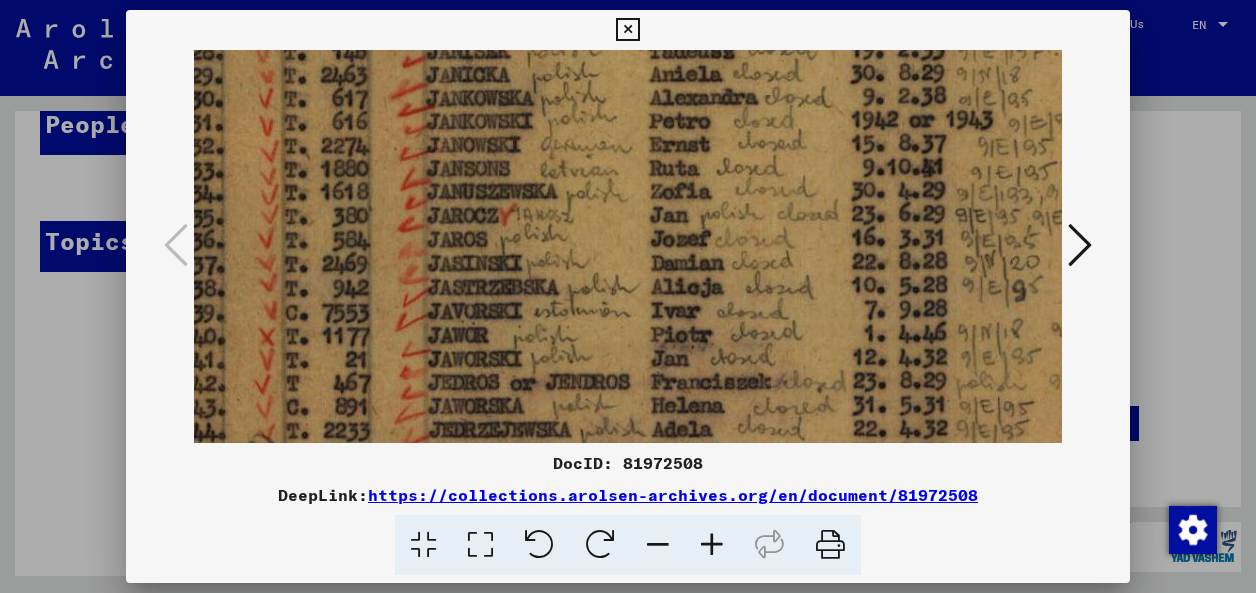 drag, startPoint x: 701, startPoint y: 273, endPoint x: 627, endPoint y: 140, distance: 152.20053 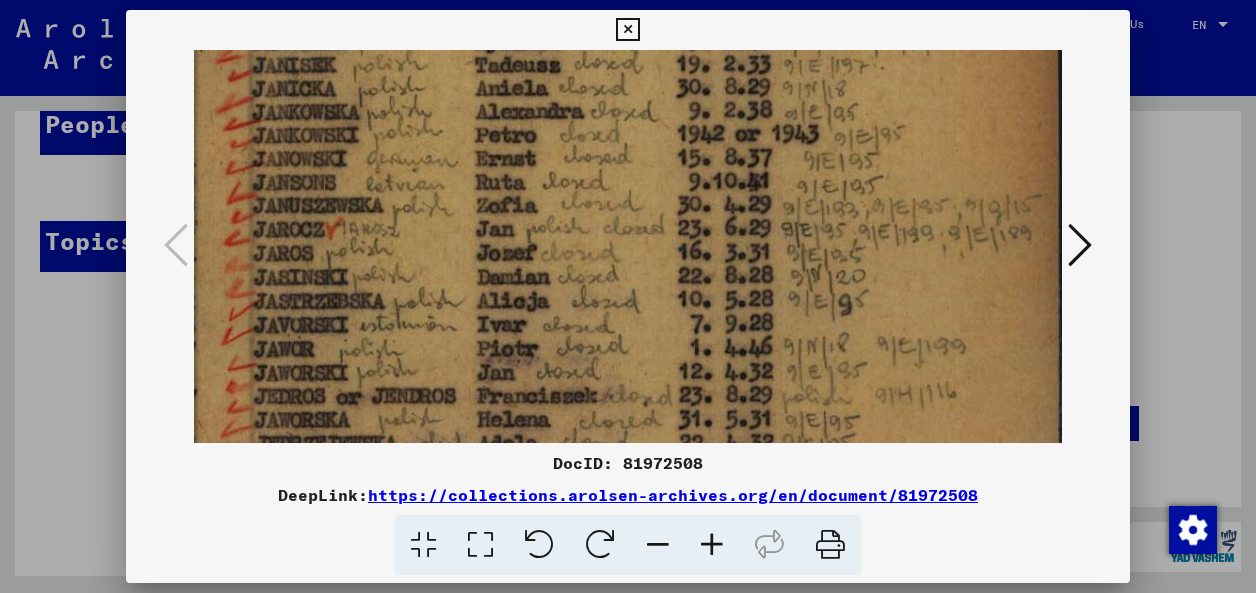 scroll, scrollTop: 871, scrollLeft: 287, axis: both 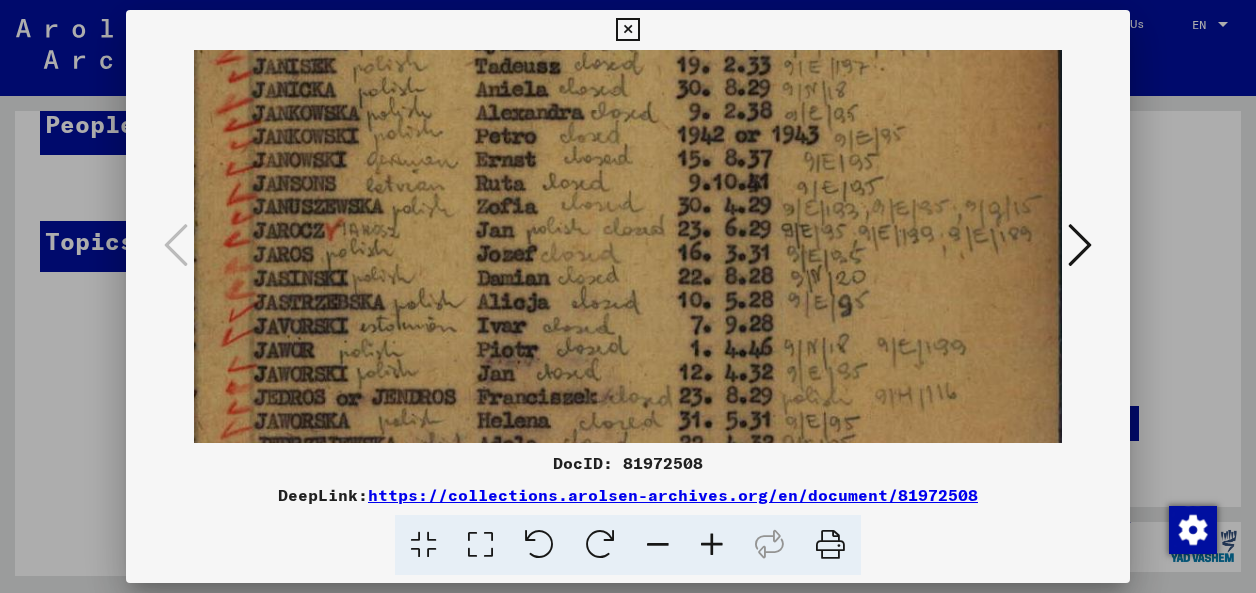 drag, startPoint x: 824, startPoint y: 250, endPoint x: 528, endPoint y: 265, distance: 296.37982 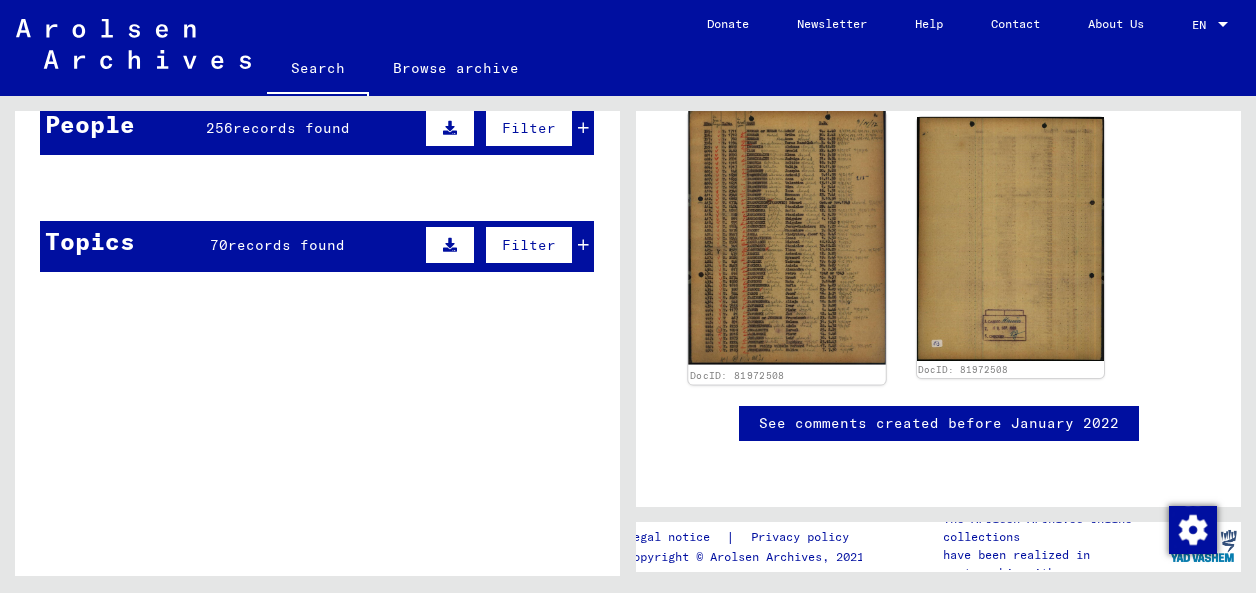 click 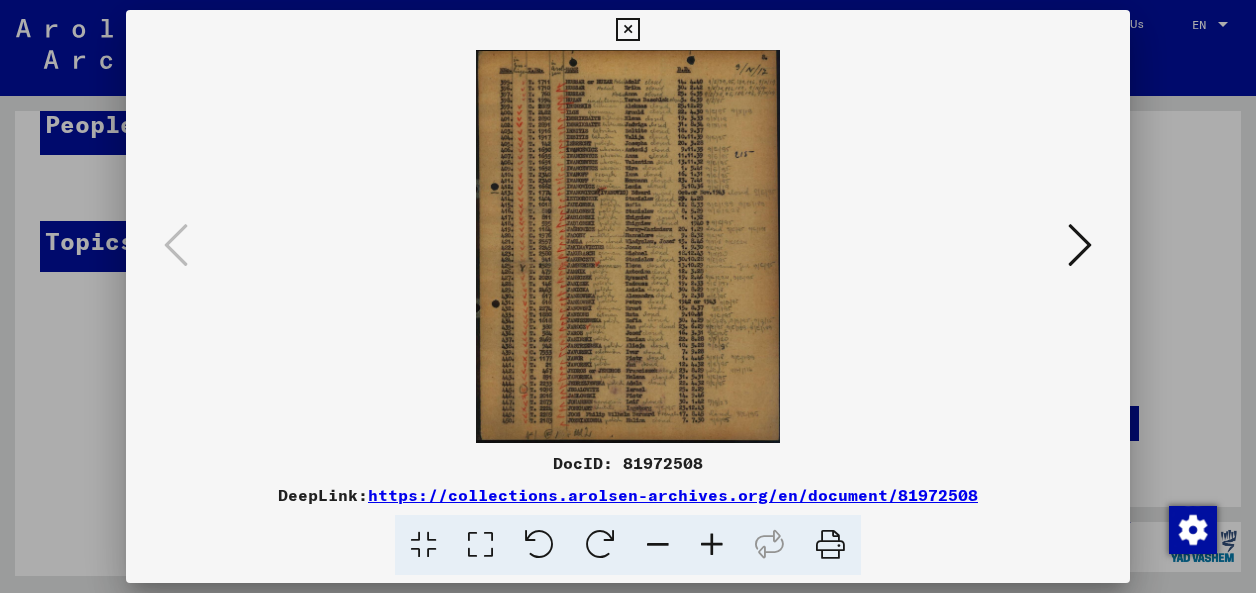 drag, startPoint x: 726, startPoint y: 105, endPoint x: 699, endPoint y: 207, distance: 105.51303 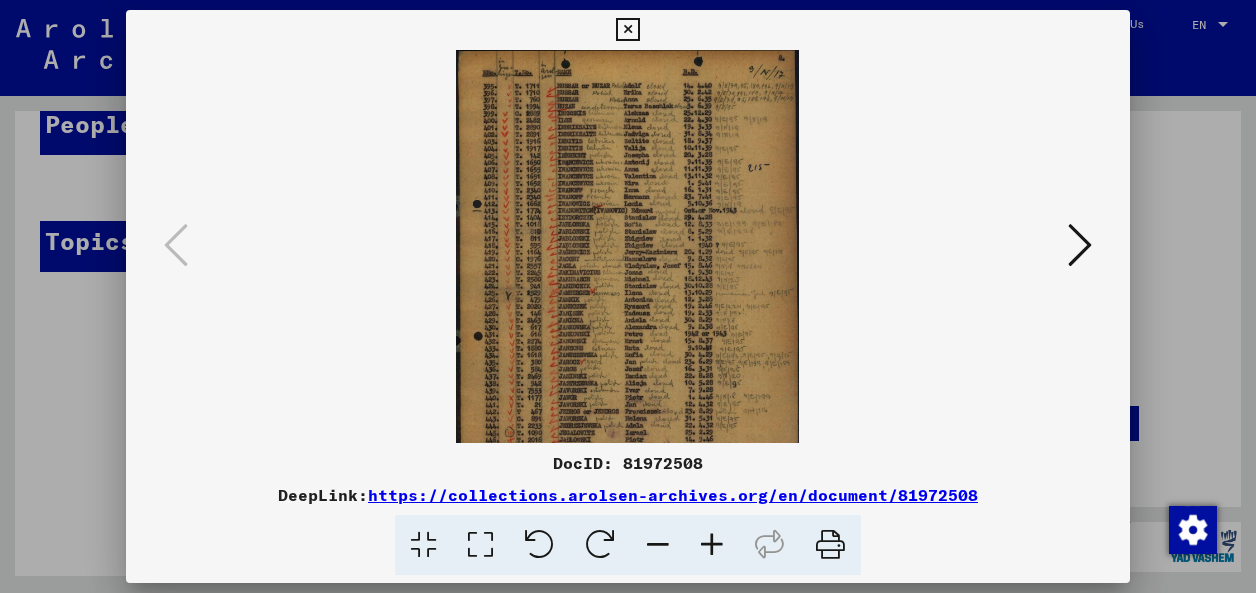 click at bounding box center (712, 545) 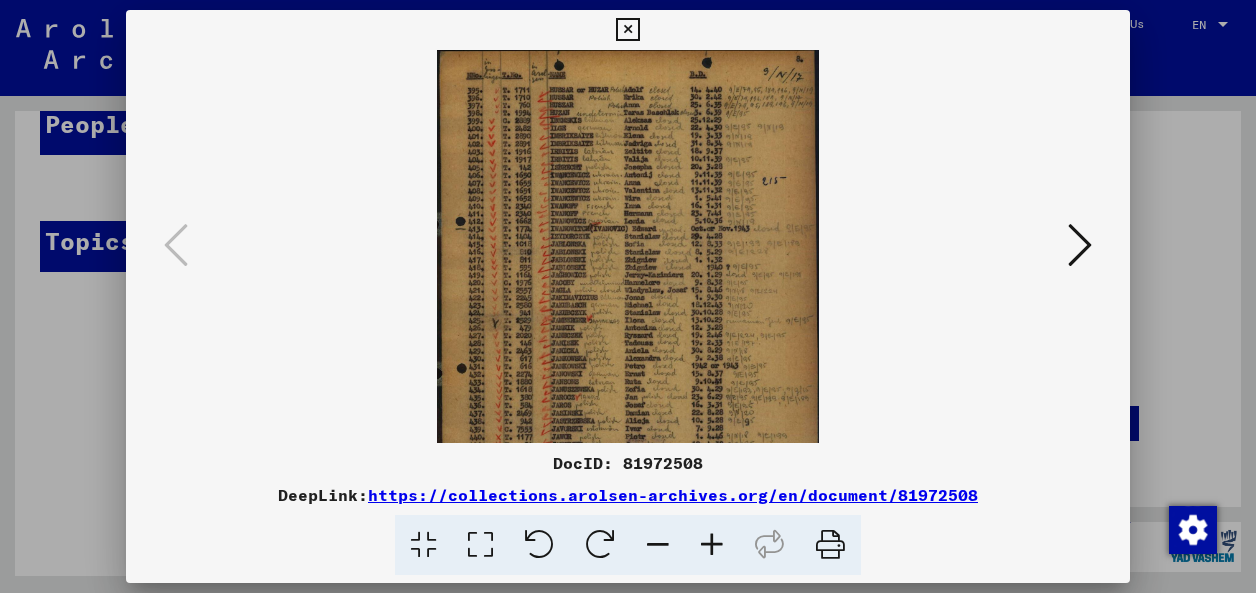 drag, startPoint x: 718, startPoint y: 180, endPoint x: 491, endPoint y: 377, distance: 300.5628 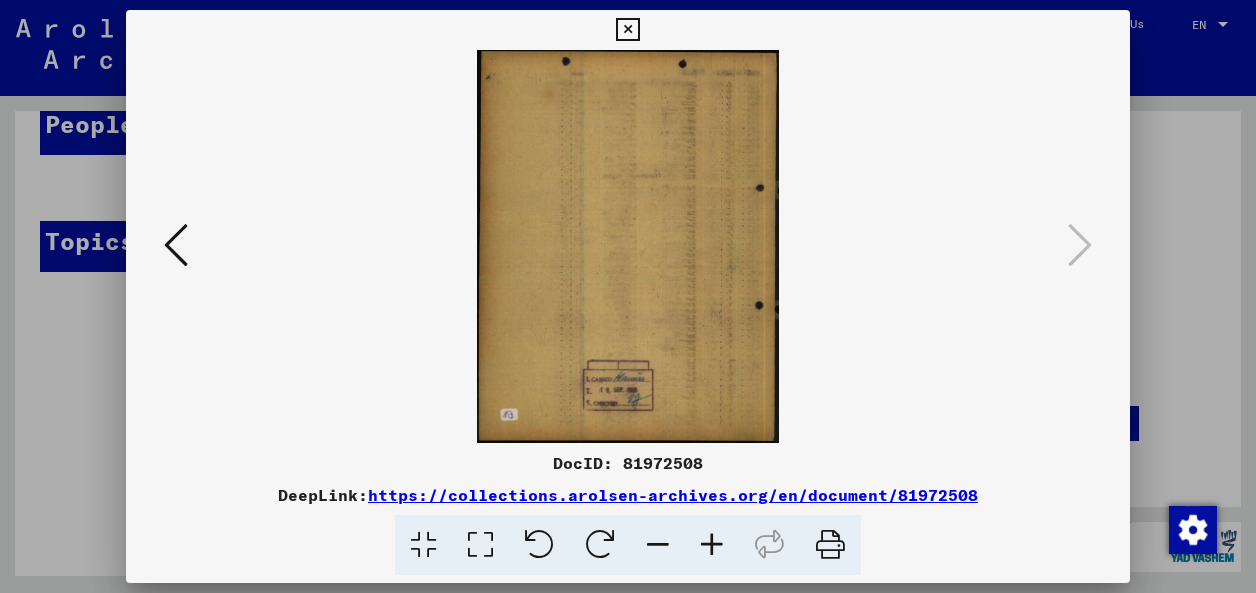 click at bounding box center [712, 545] 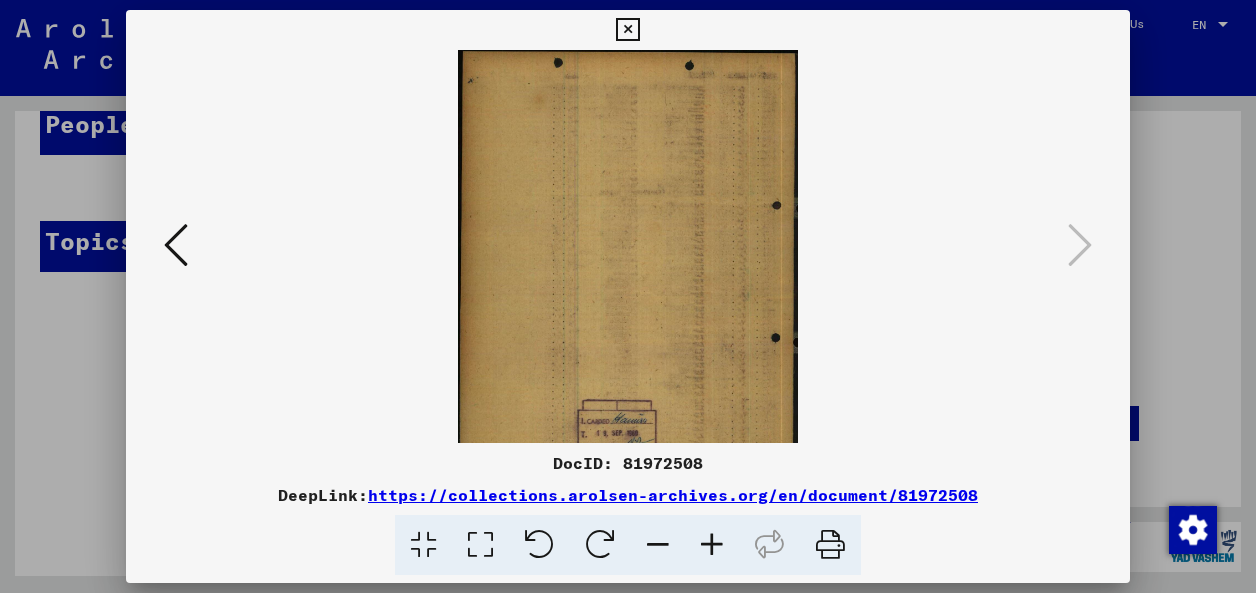 click at bounding box center (712, 545) 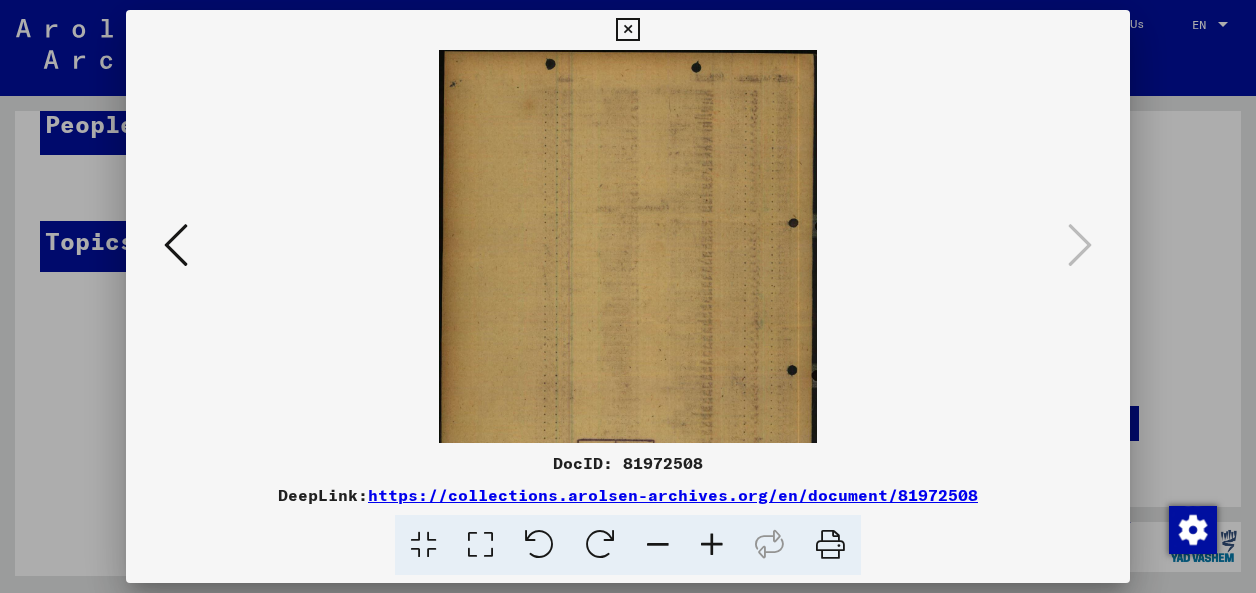 click at bounding box center [712, 545] 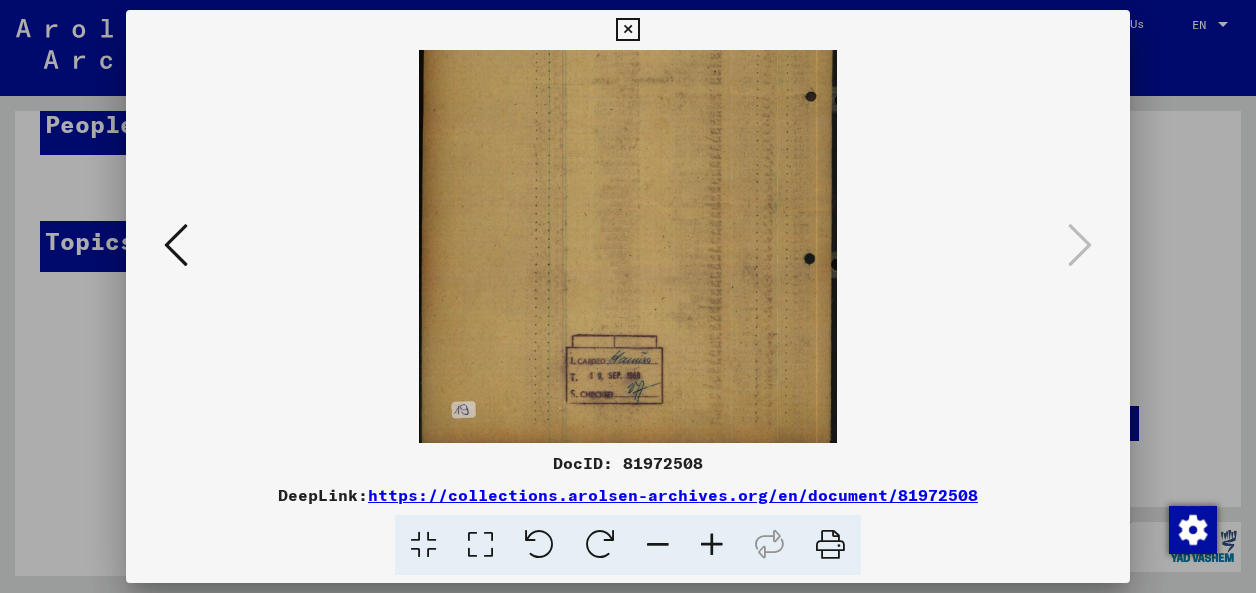 scroll, scrollTop: 150, scrollLeft: 0, axis: vertical 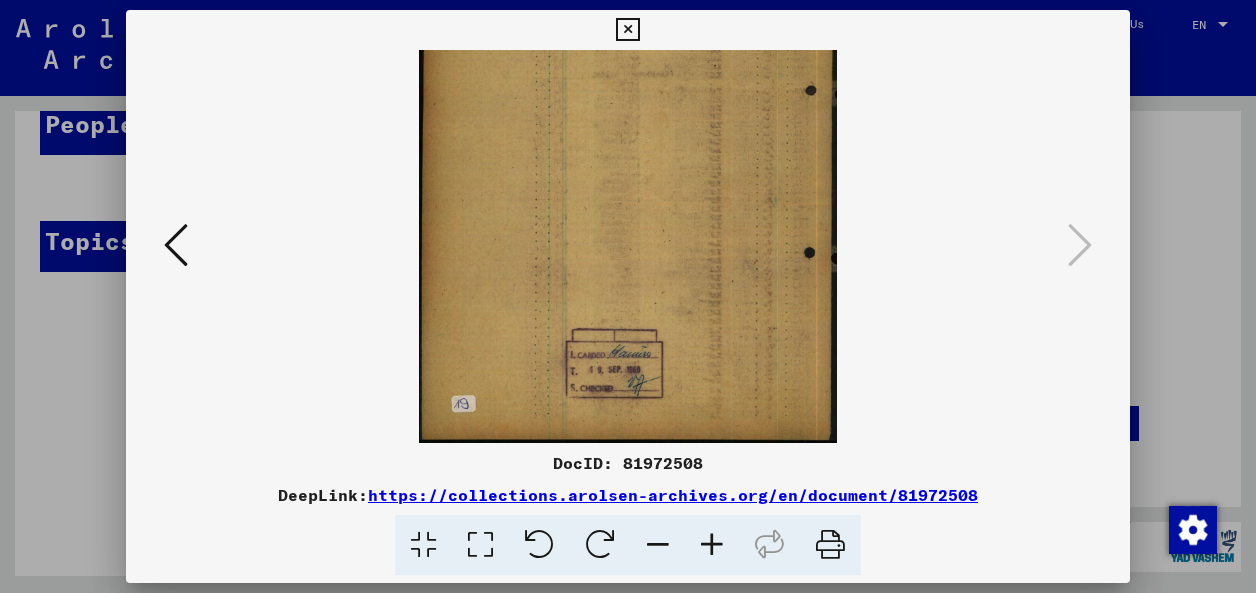 drag, startPoint x: 672, startPoint y: 371, endPoint x: 655, endPoint y: 169, distance: 202.71408 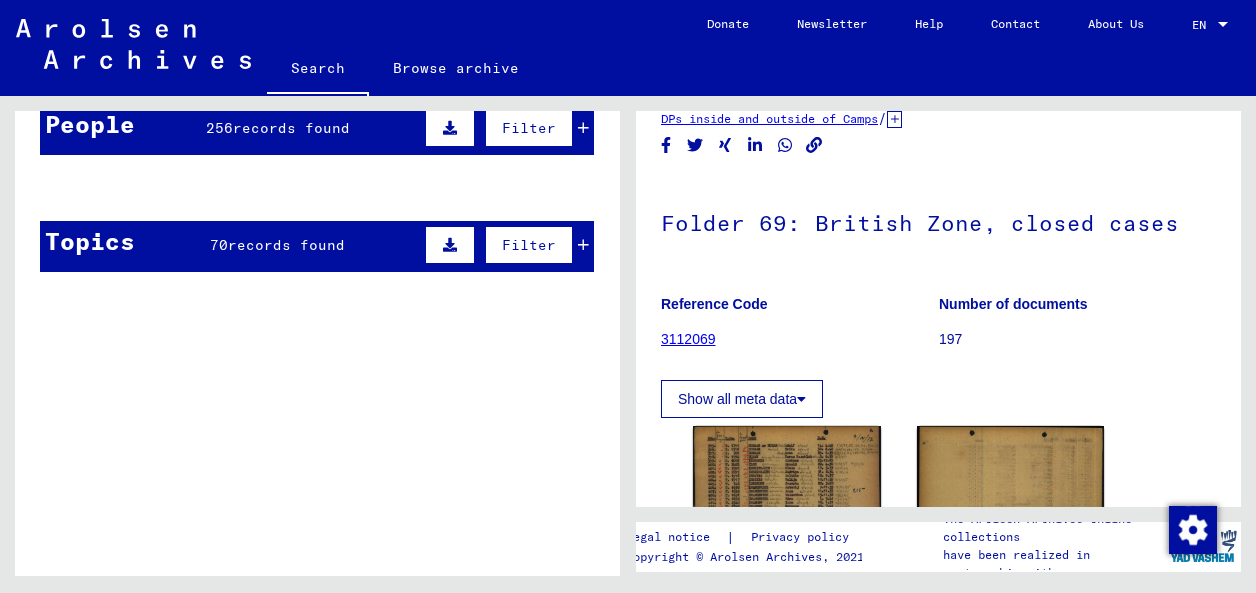 scroll, scrollTop: 0, scrollLeft: 0, axis: both 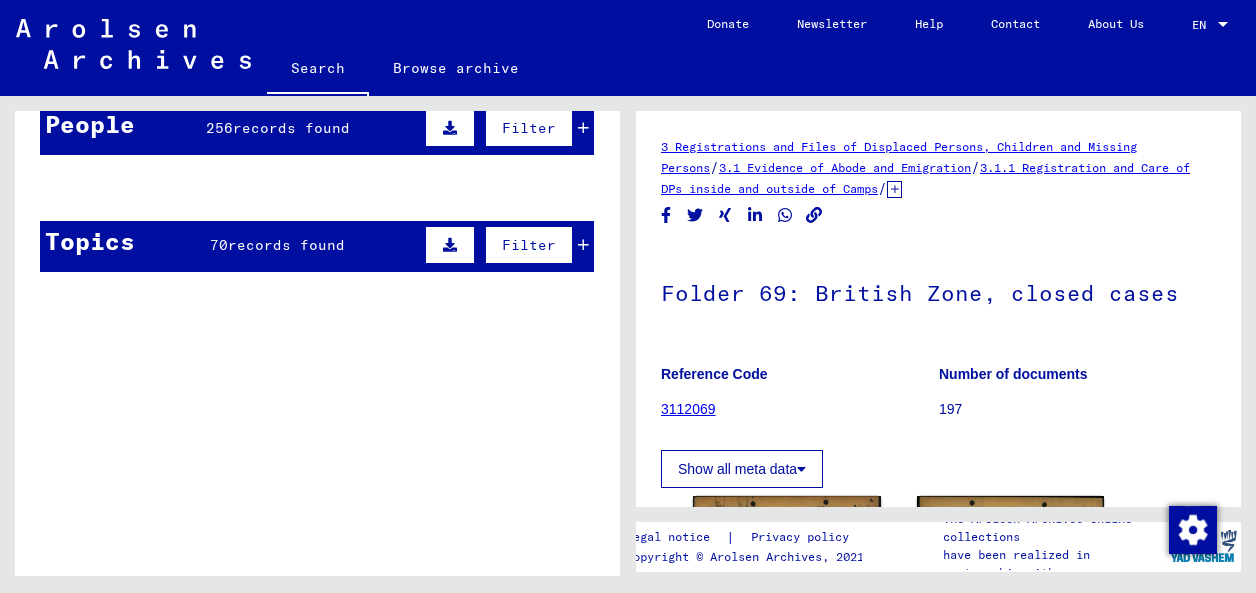 click on "3 Registrations and Files of Displaced Persons, Children and Missing Persons" 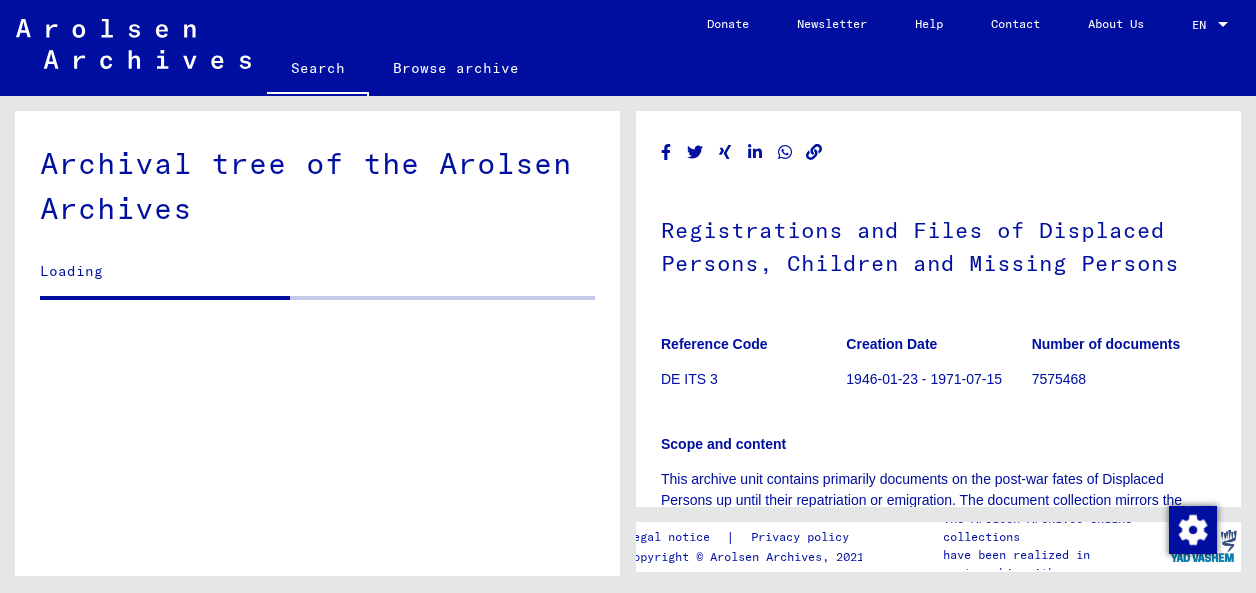 scroll, scrollTop: 28, scrollLeft: 0, axis: vertical 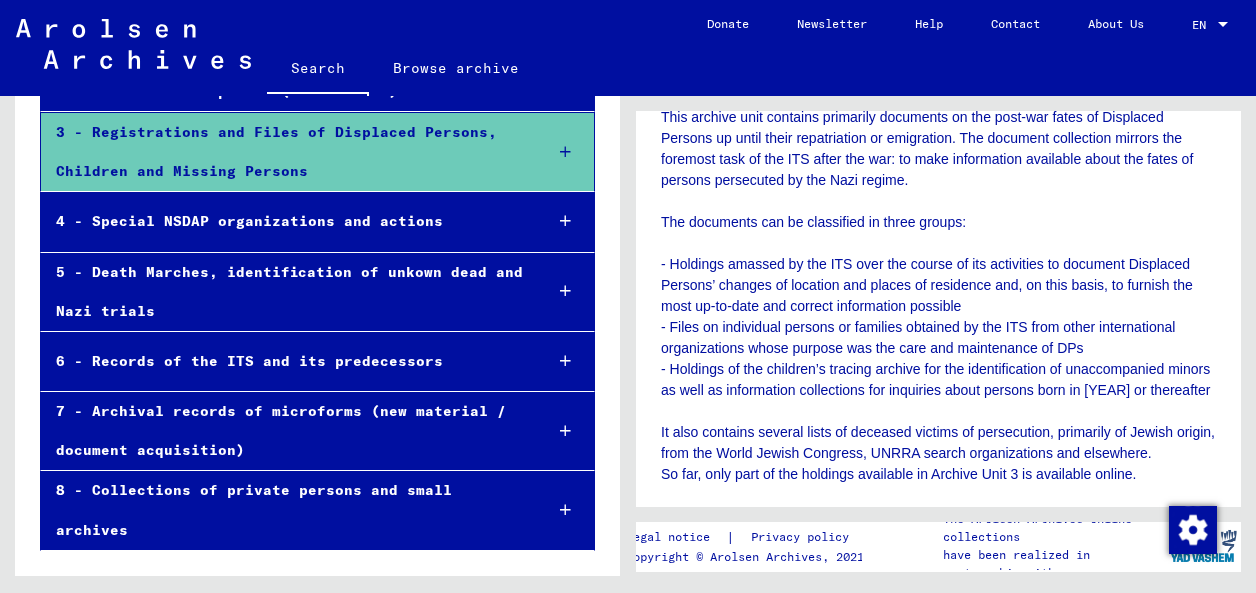 click at bounding box center (565, 152) 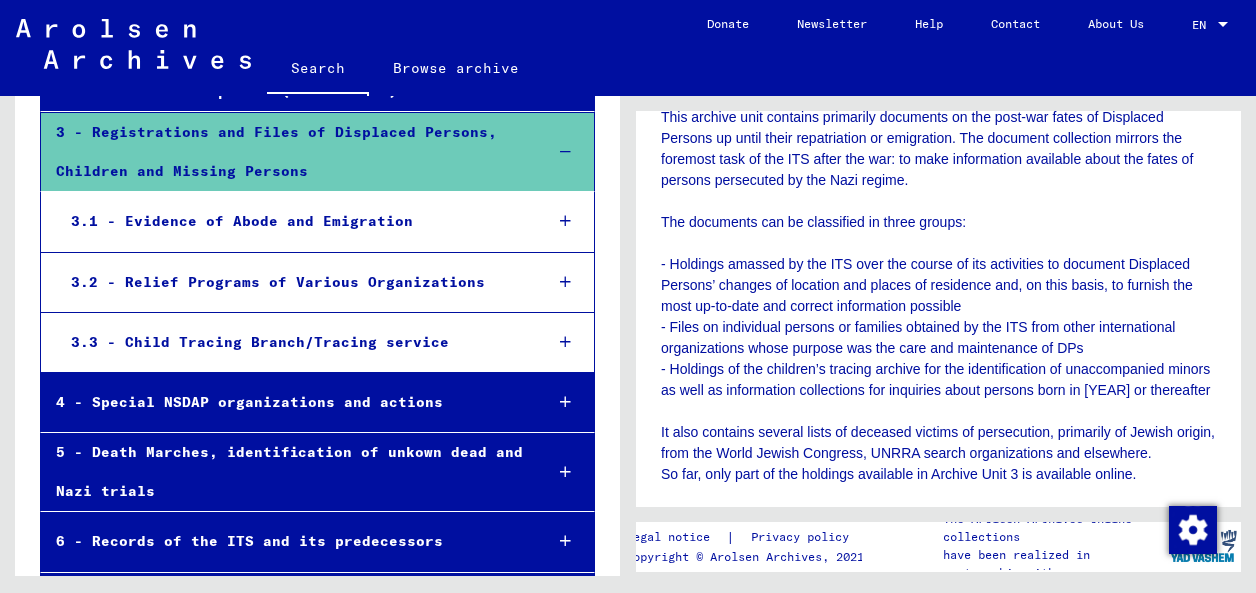 click at bounding box center [565, 221] 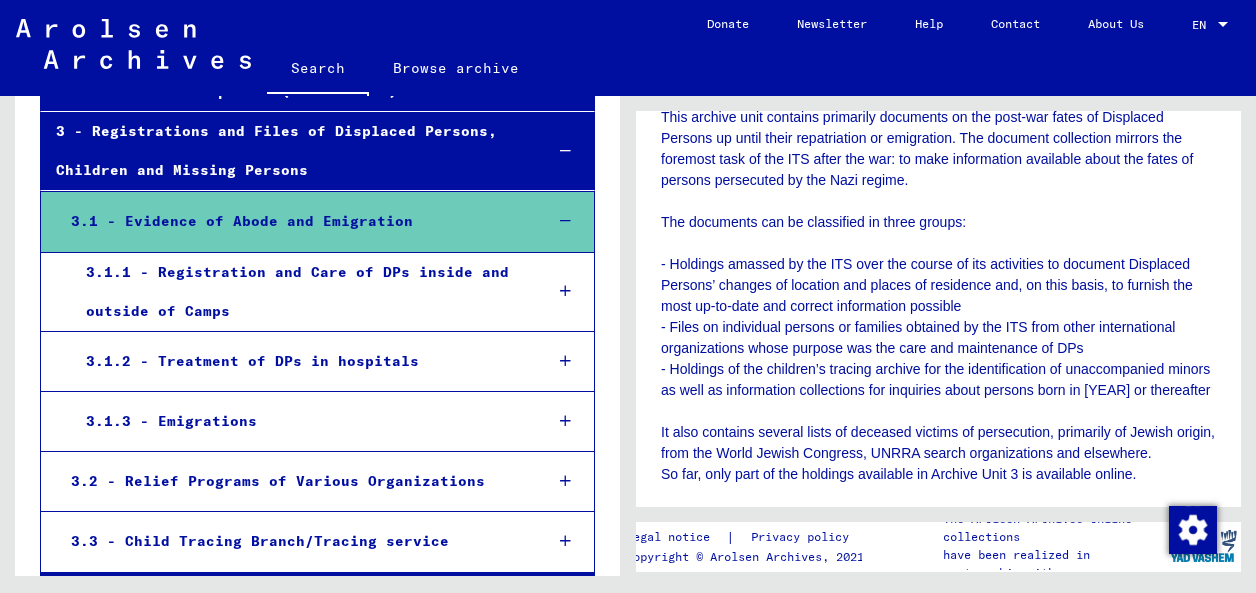 click on "3.1.1 - Registration and Care of DPs inside and outside of Camps" at bounding box center [299, 292] 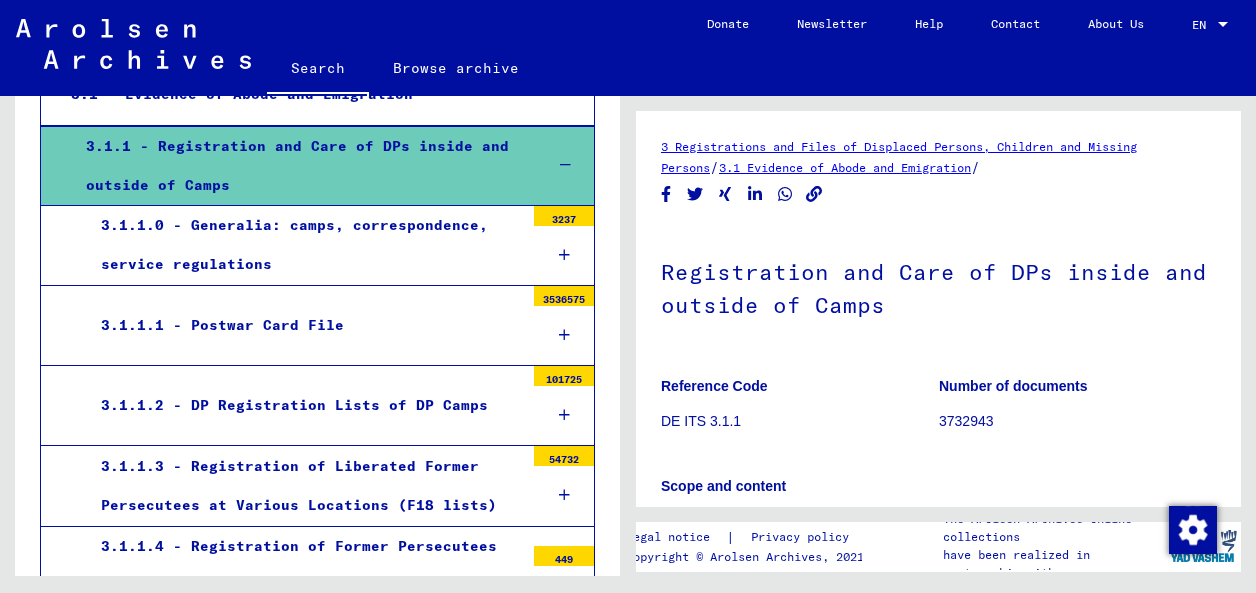 scroll, scrollTop: 485, scrollLeft: 0, axis: vertical 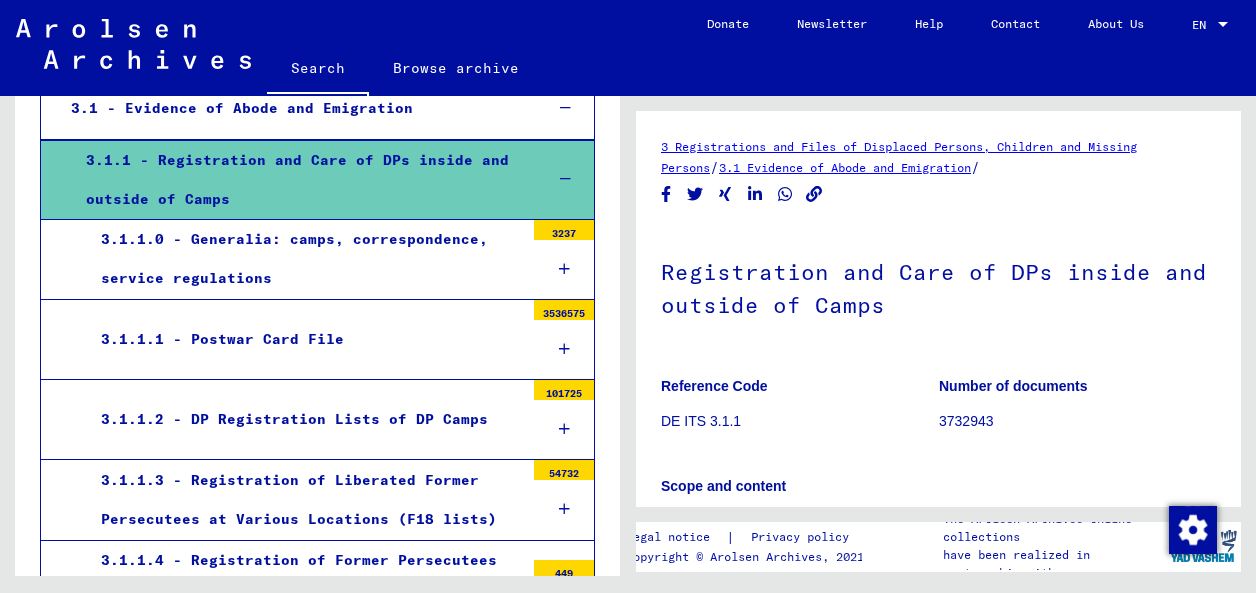 click on "3.1.1.2 - DP Registration Lists of DP Camps" at bounding box center (305, 419) 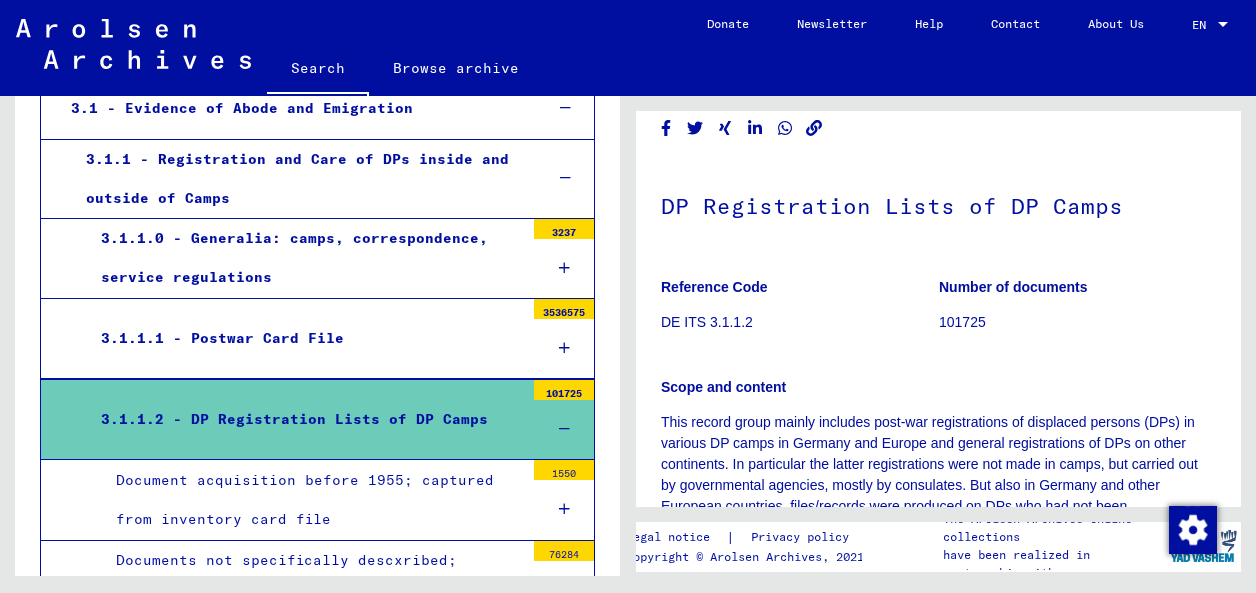 scroll, scrollTop: 0, scrollLeft: 0, axis: both 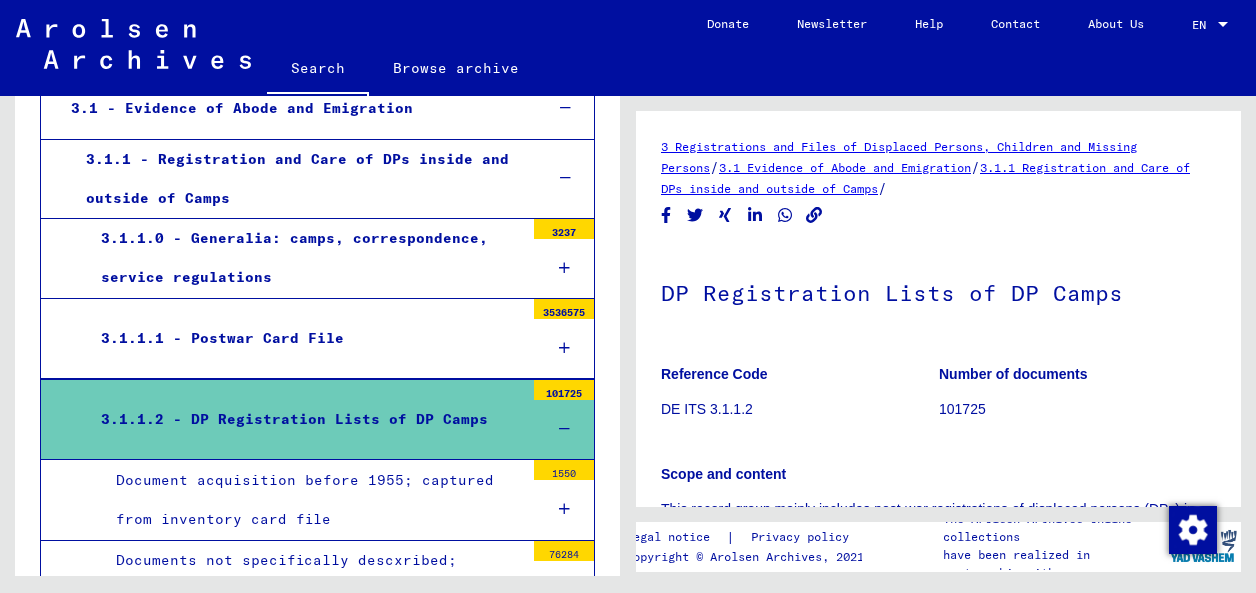 click on "3.1.1.0 - Generalia: camps, correspondence, service regulations" at bounding box center [305, 258] 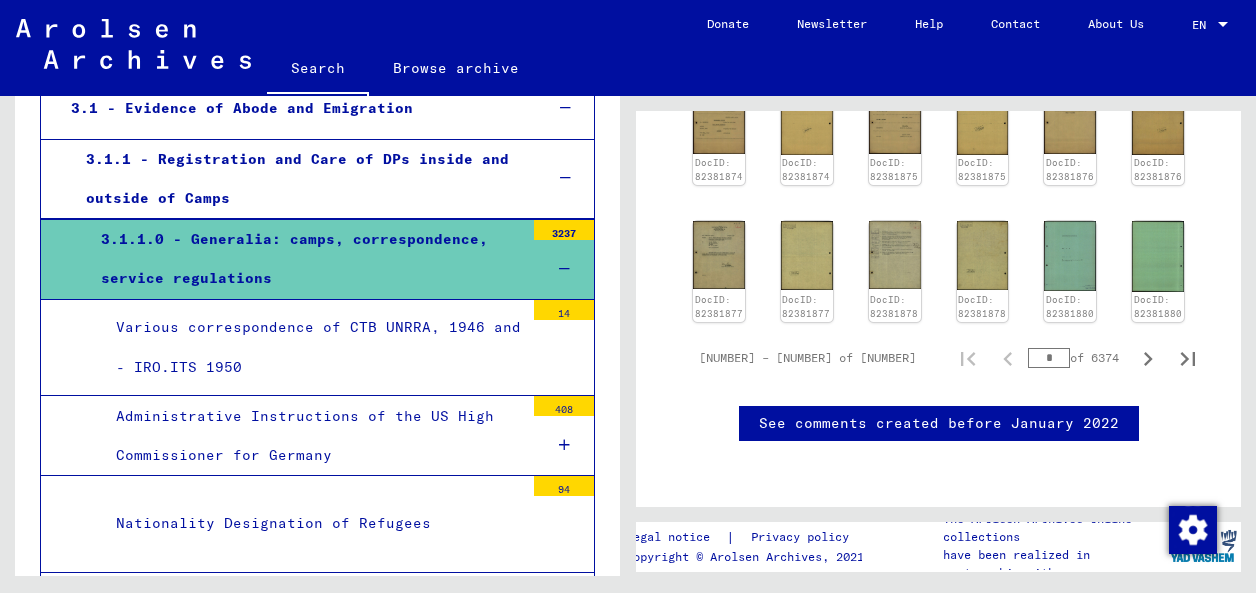 scroll, scrollTop: 1163, scrollLeft: 0, axis: vertical 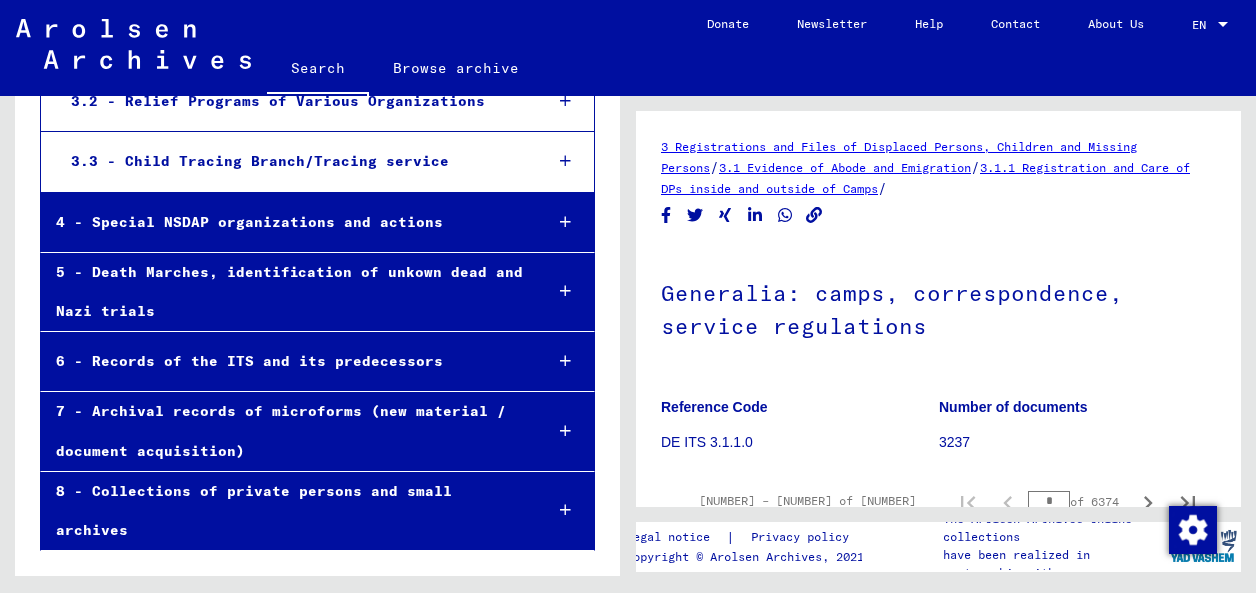 click on "3.2 - Relief Programs of Various Organizations" at bounding box center [291, 101] 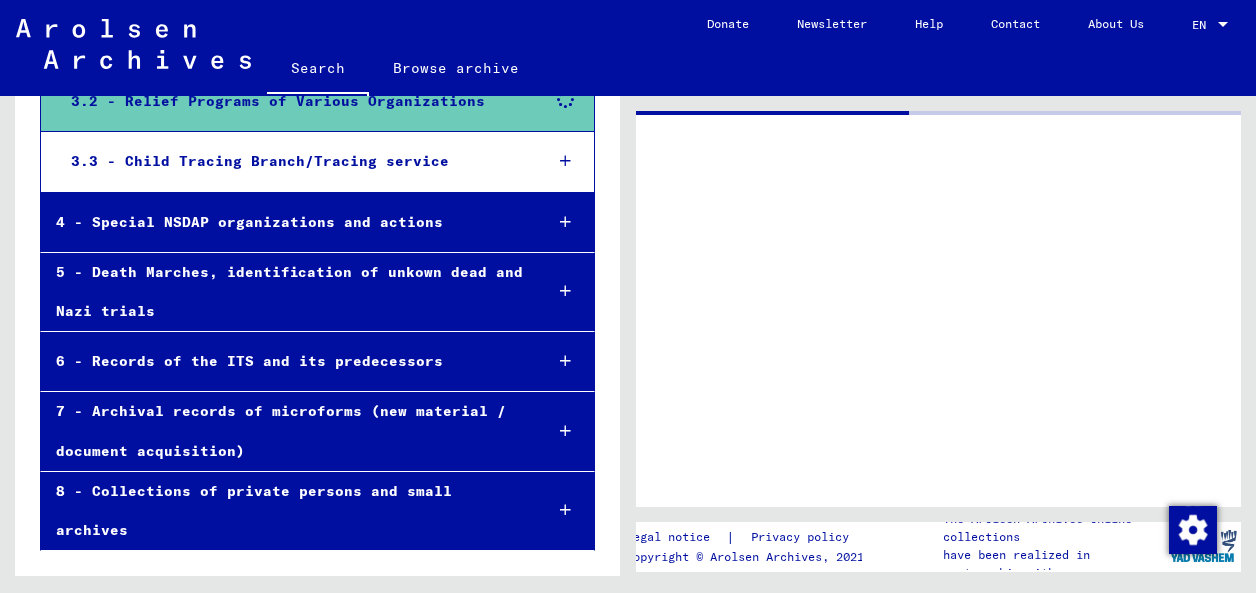 scroll, scrollTop: 47424, scrollLeft: 0, axis: vertical 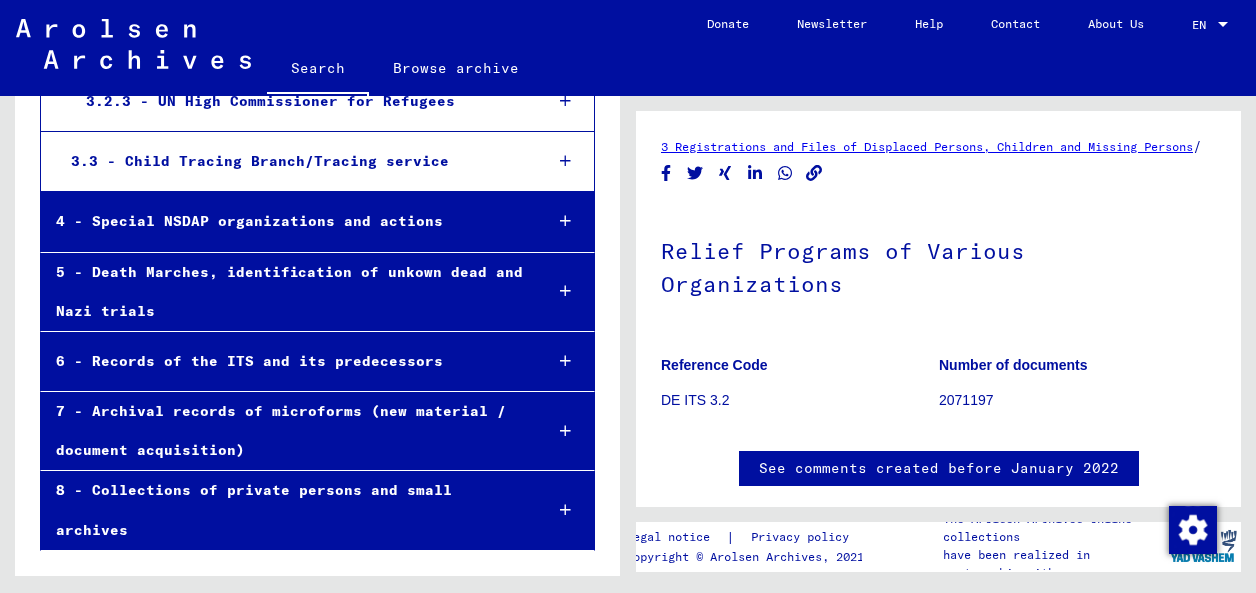click at bounding box center (565, -160) 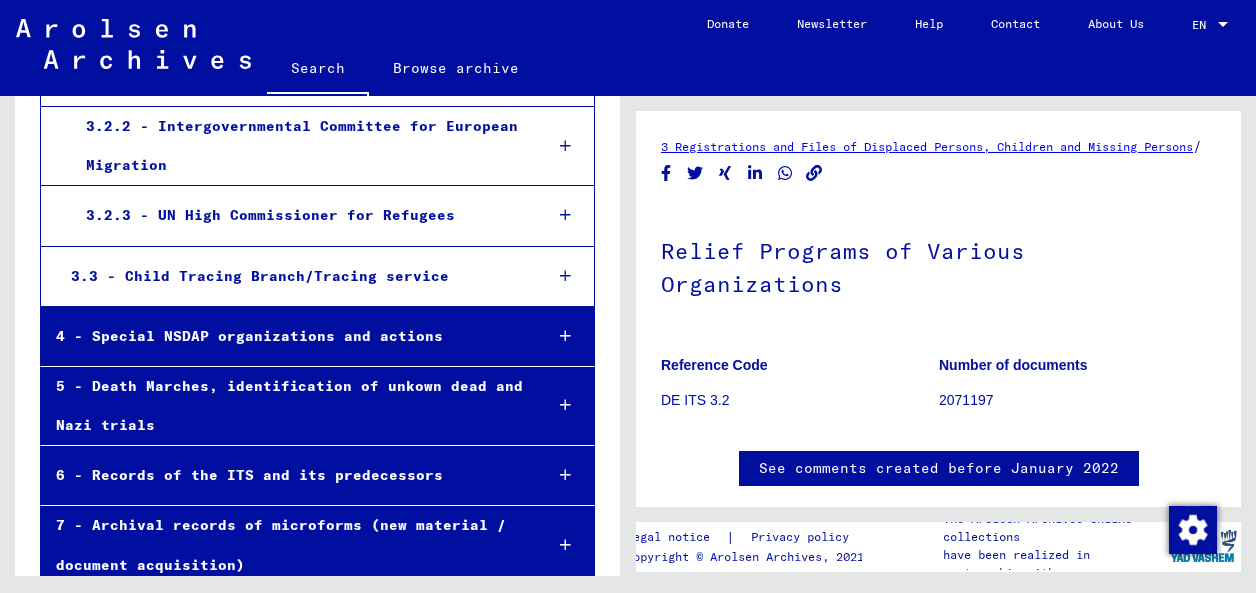 click on "3.1.3.2 - Passenger lists and further compilations on emigrated persons" at bounding box center (305, -54) 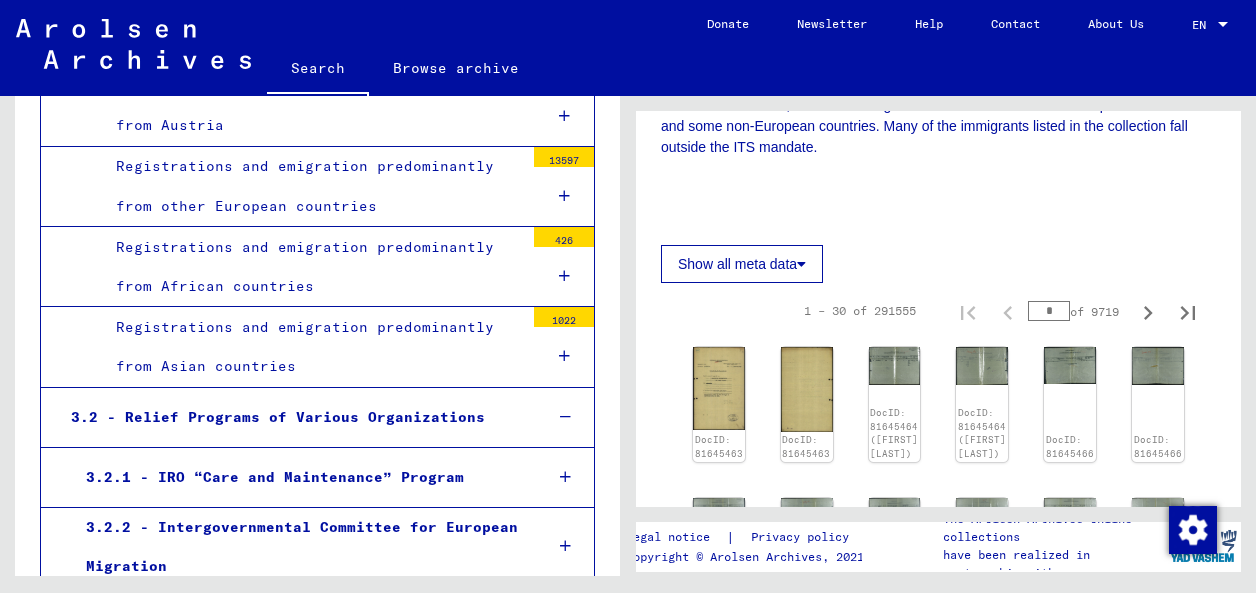 scroll, scrollTop: 0, scrollLeft: 0, axis: both 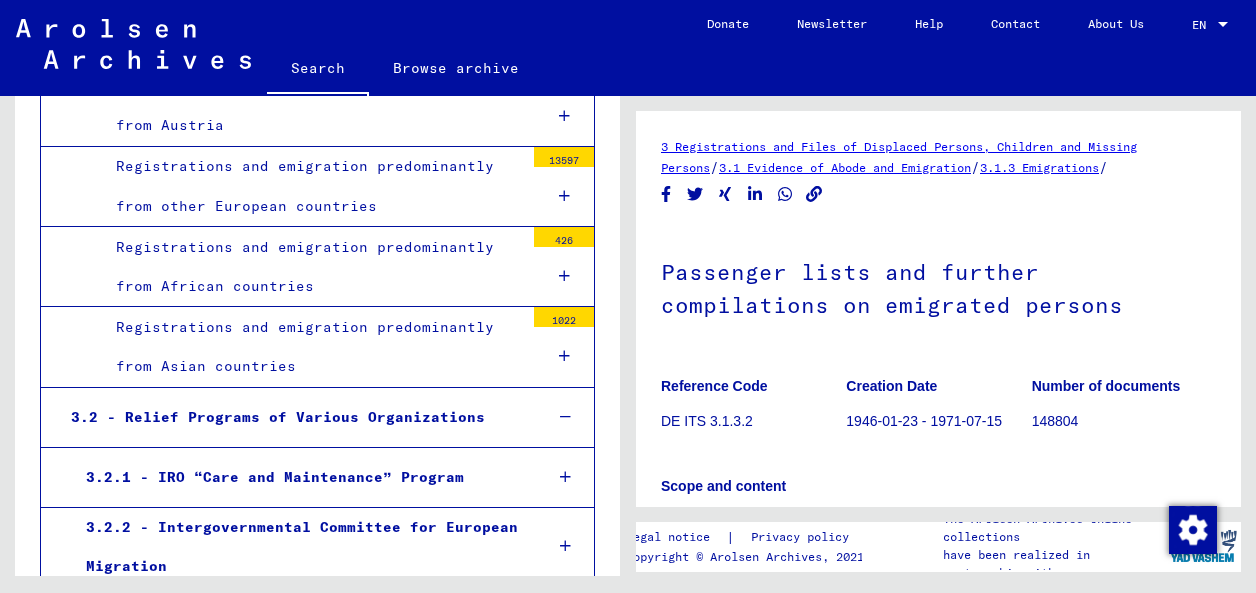 click on "3.1.2 - Treatment of DPs in hospitals" at bounding box center [299, -266] 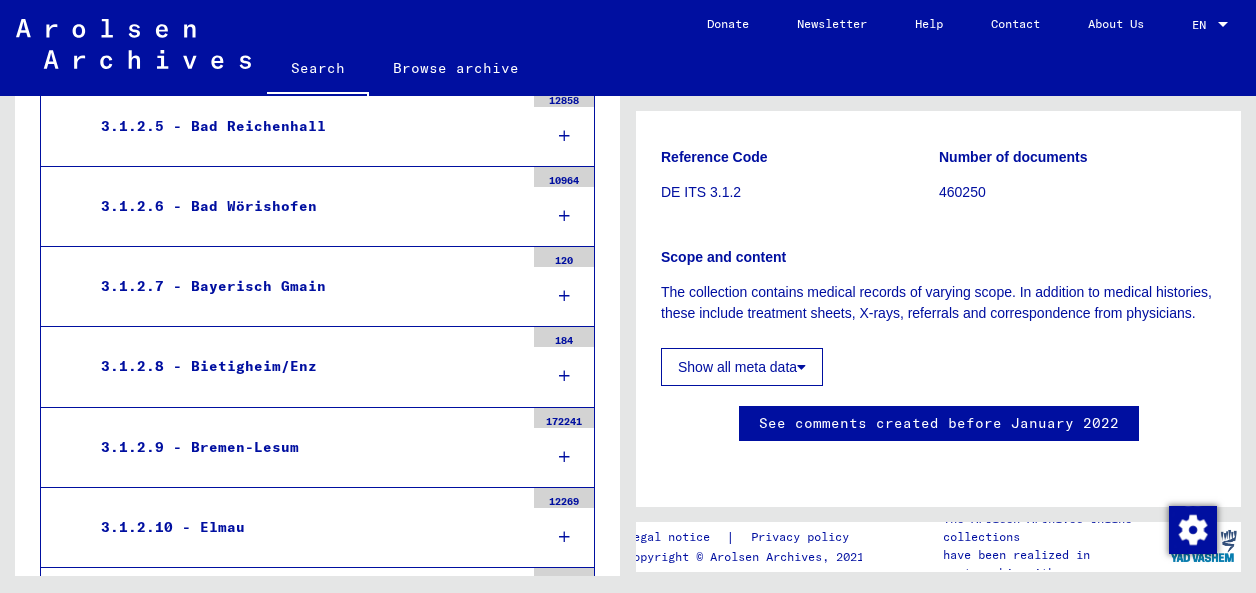 scroll, scrollTop: 0, scrollLeft: 0, axis: both 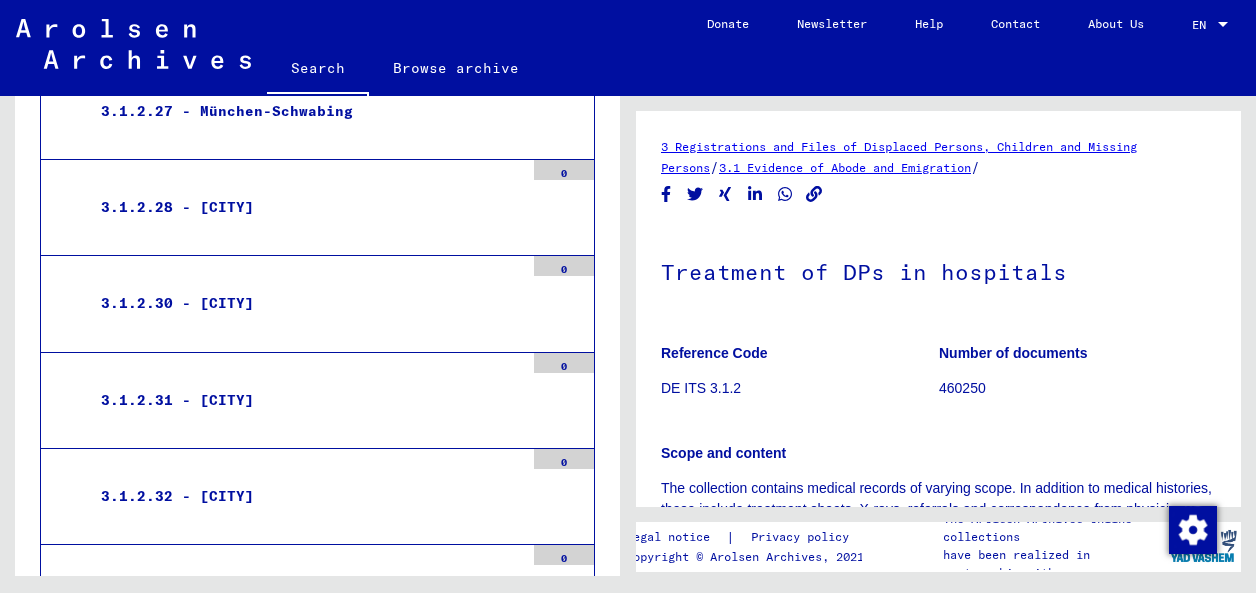click on "3.1.2.23 - Mittenwald" at bounding box center (305, -274) 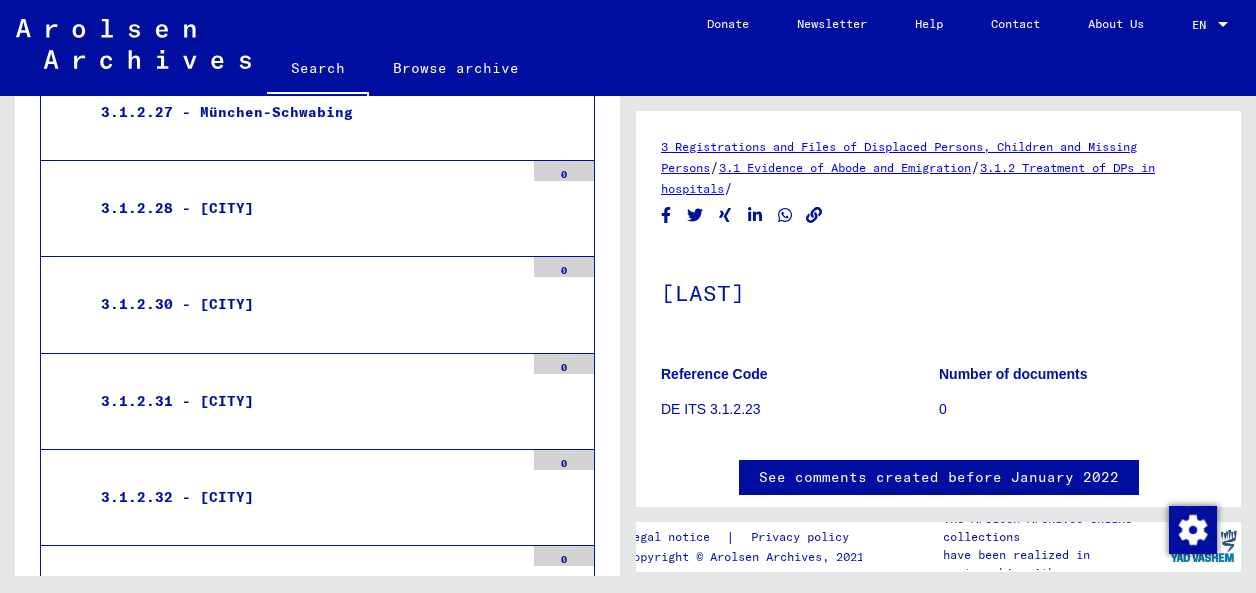 click on "3.1.2.24 - [CITY]" at bounding box center (305, -176) 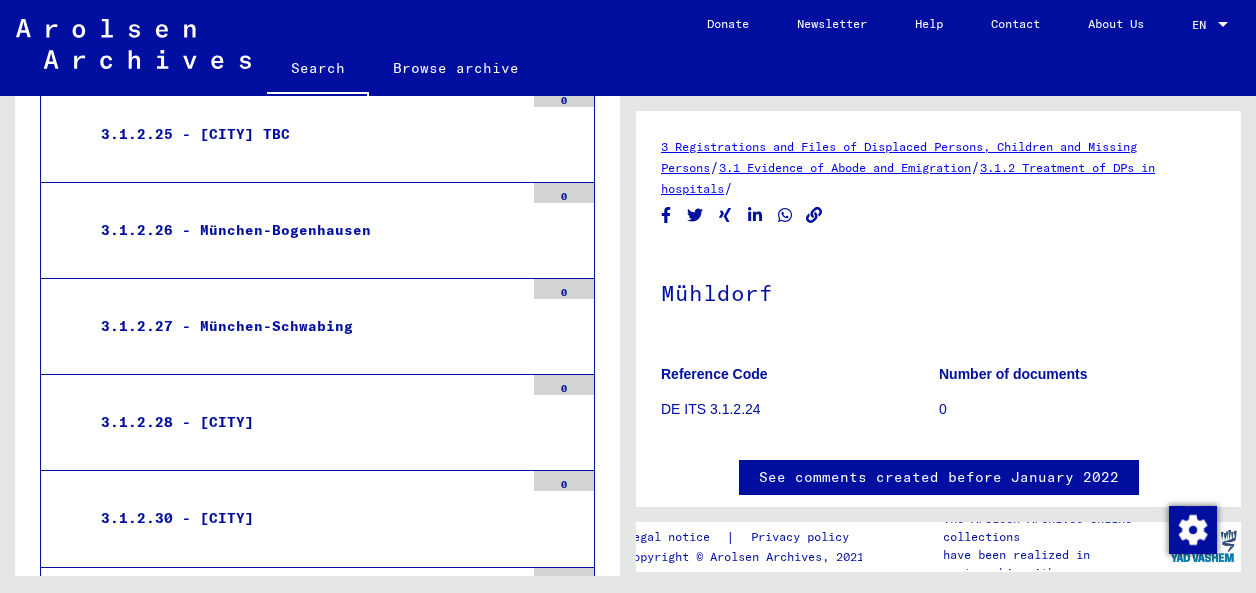 scroll, scrollTop: 49156, scrollLeft: 0, axis: vertical 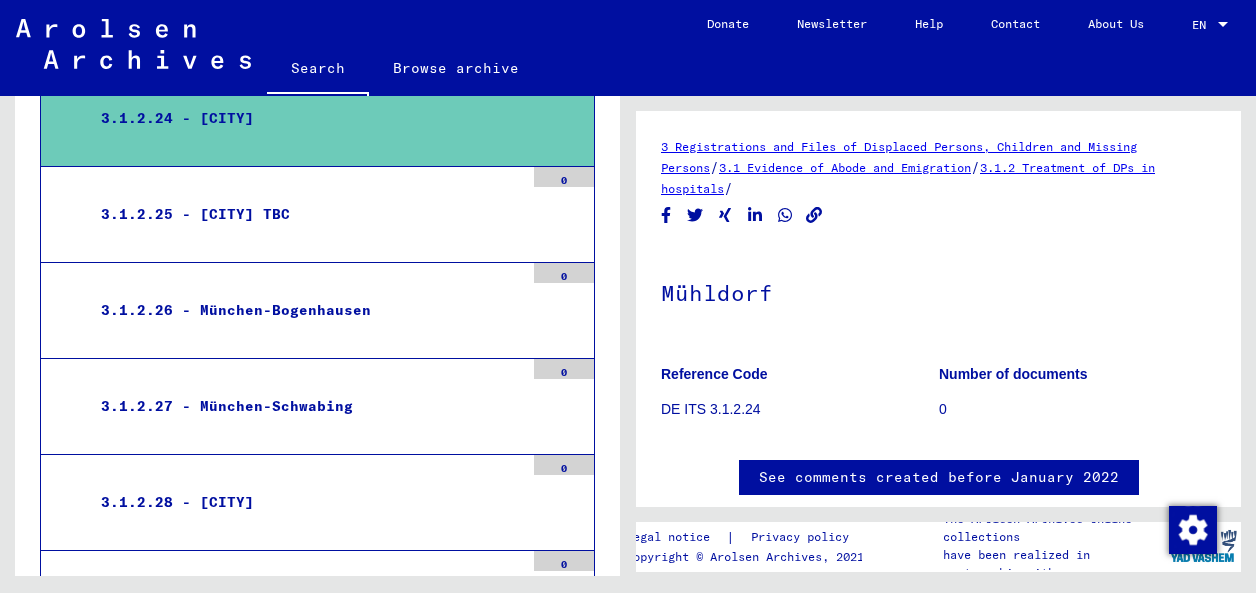 click on "3.1.2.19 - new archival unit" at bounding box center (305, -268) 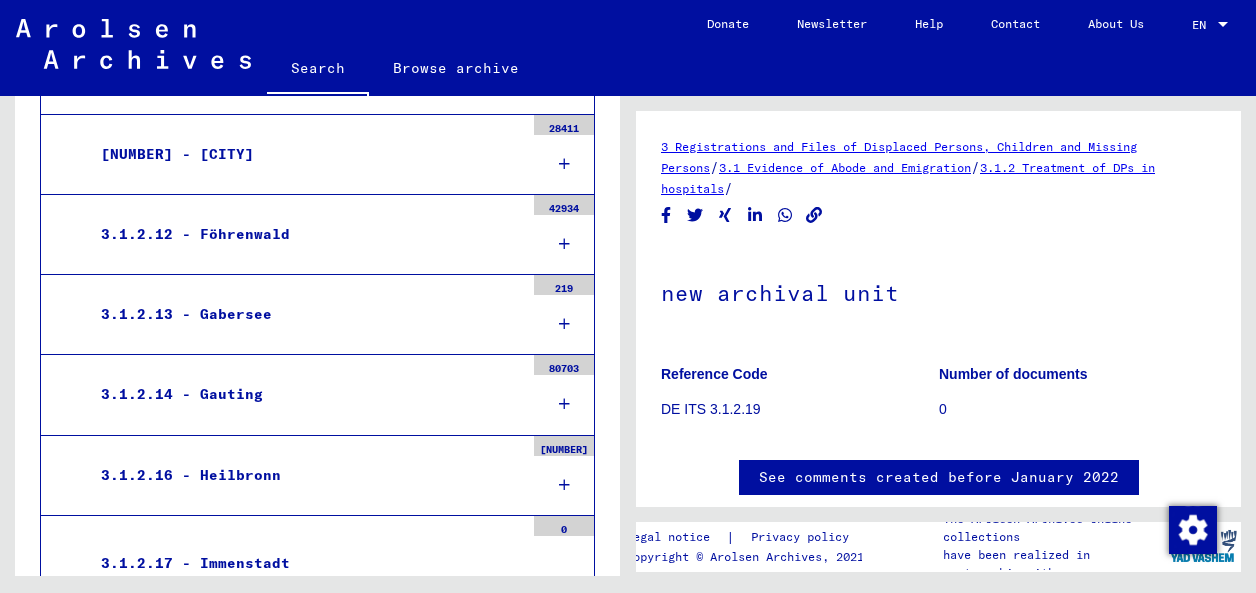 scroll, scrollTop: 47783, scrollLeft: 0, axis: vertical 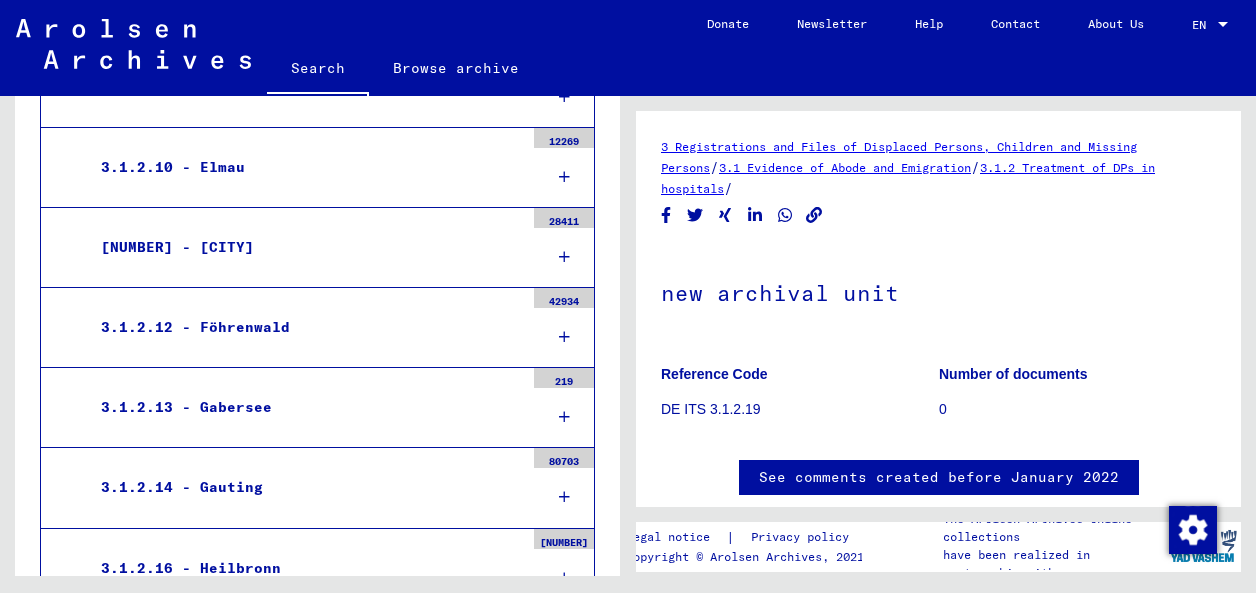 click on "3.1.2.6 - Bad Wörishofen" at bounding box center (305, -154) 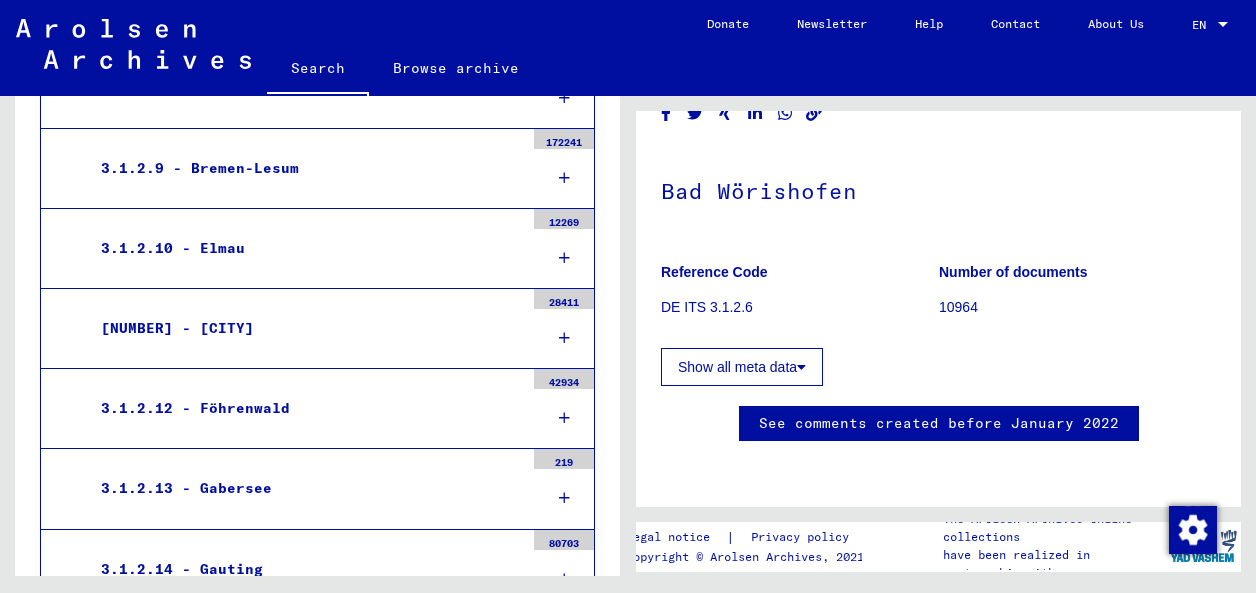 scroll, scrollTop: 130, scrollLeft: 0, axis: vertical 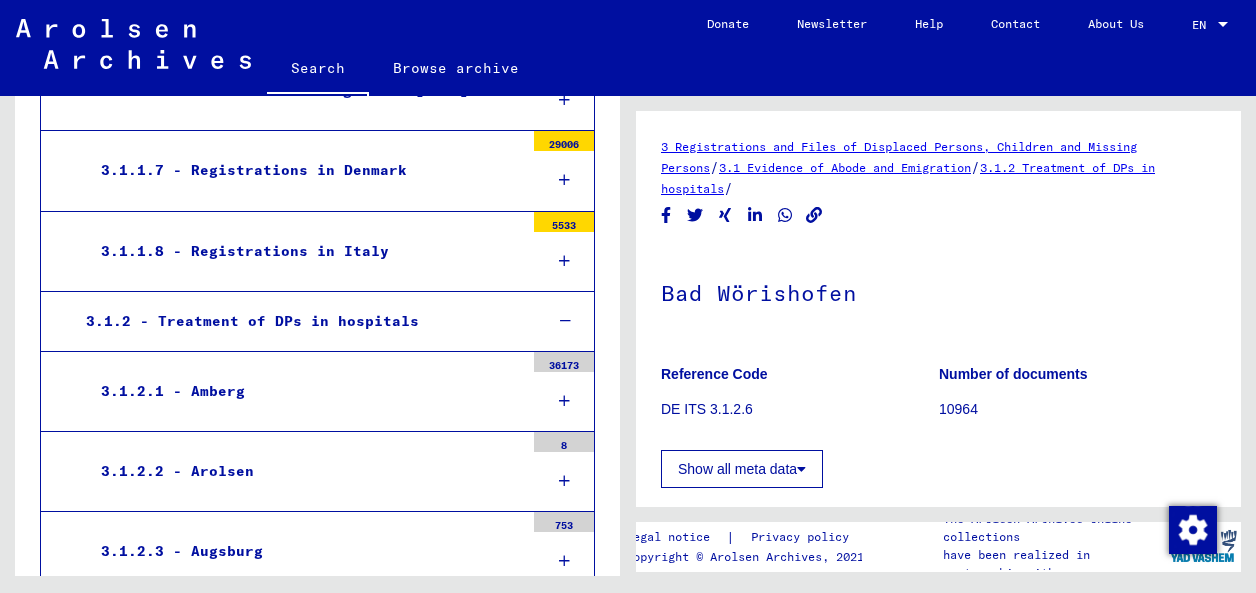 click on "3.1.1.5 - Index Cards of the “Central Location Index”, New York" at bounding box center (305, 10) 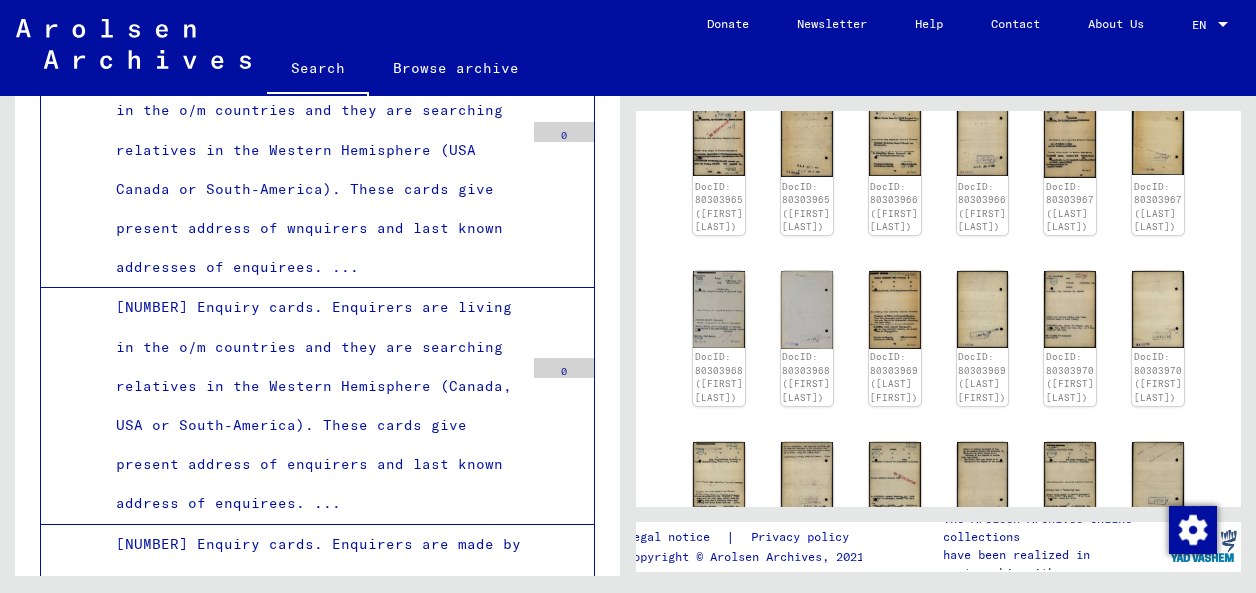 scroll, scrollTop: 1362, scrollLeft: 0, axis: vertical 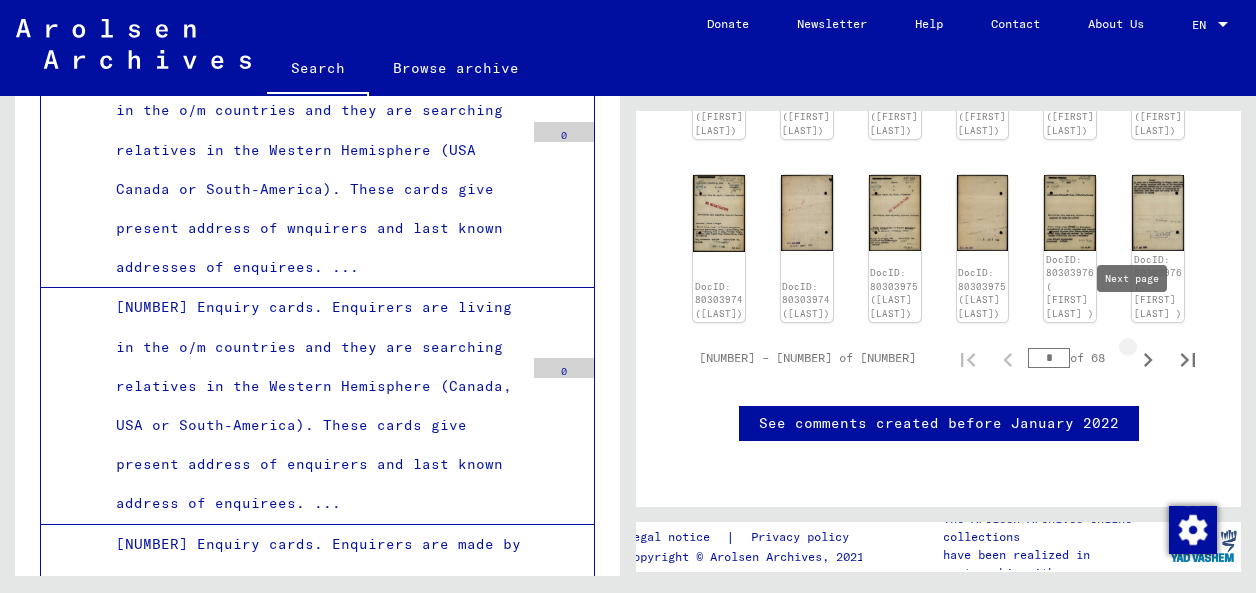 click 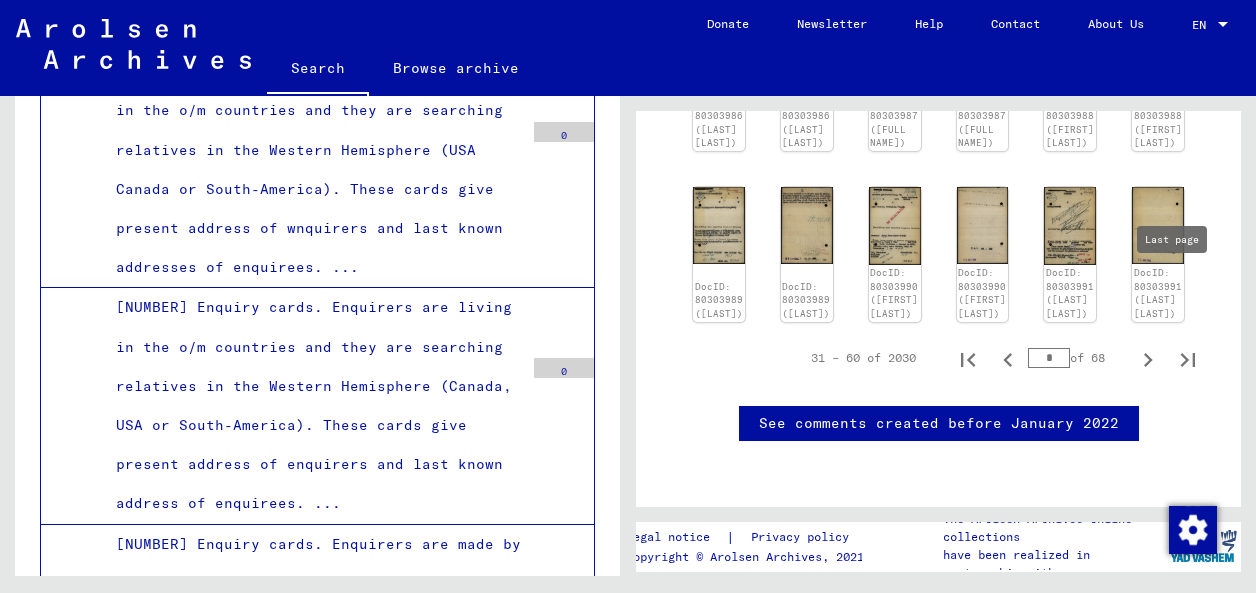 click 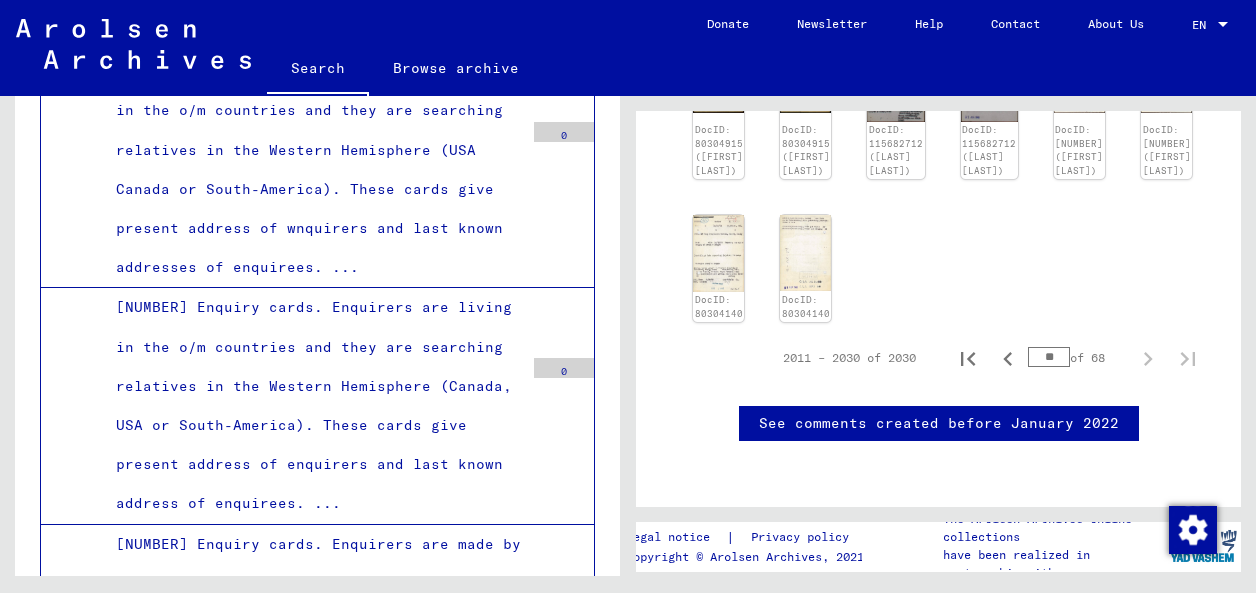 scroll, scrollTop: 1118, scrollLeft: 0, axis: vertical 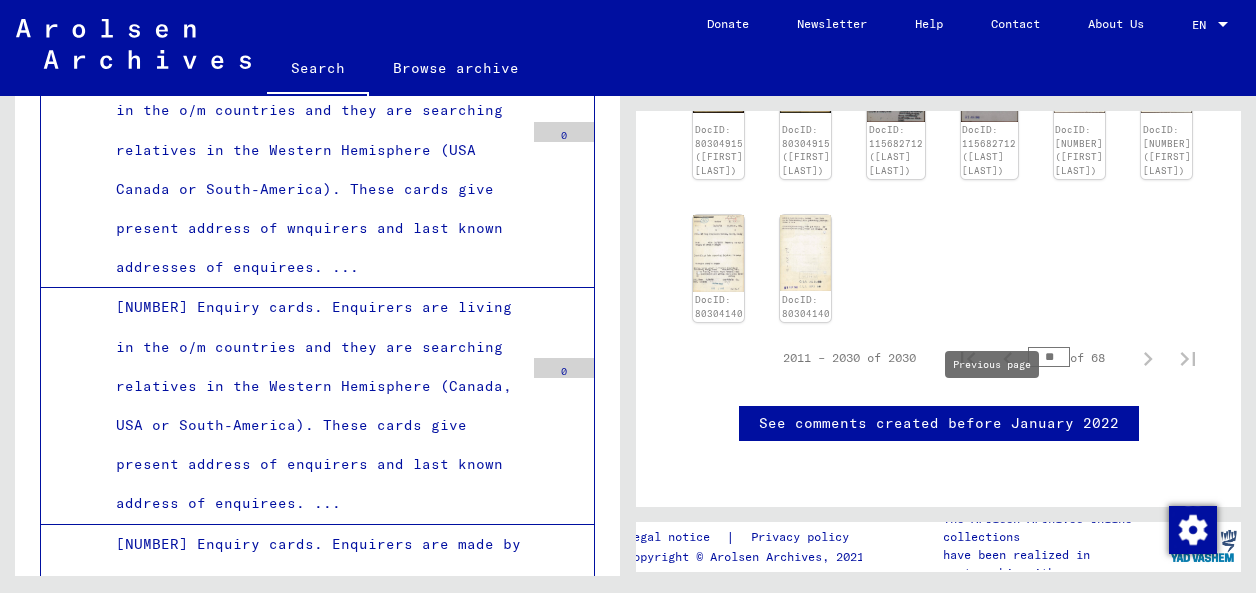 click 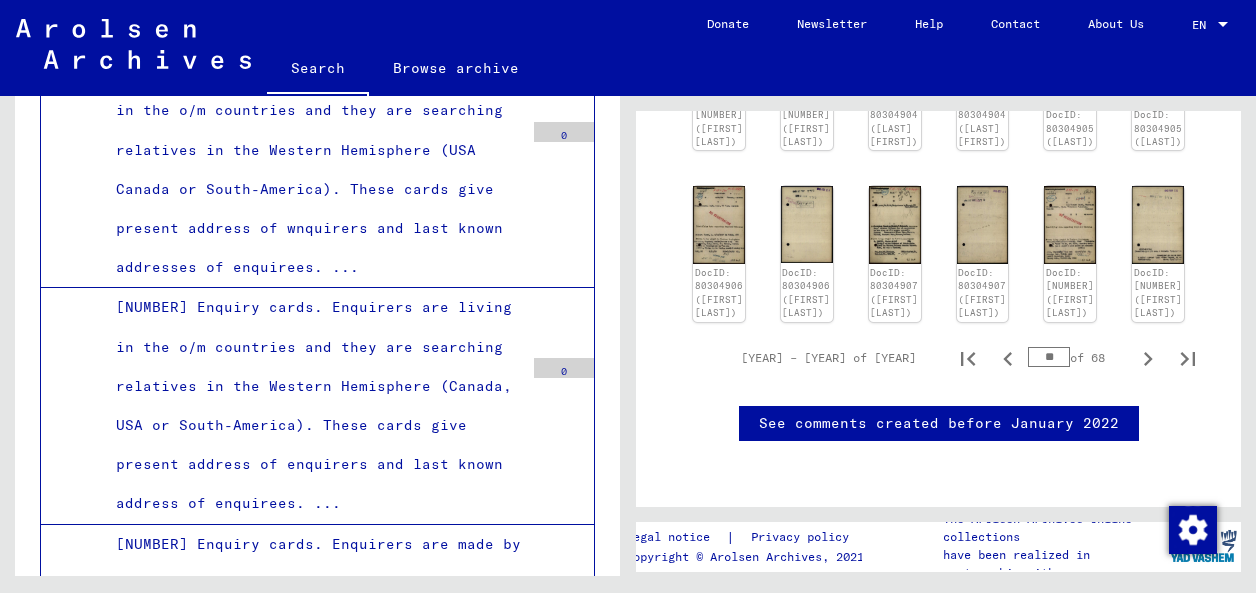 scroll, scrollTop: 1454, scrollLeft: 0, axis: vertical 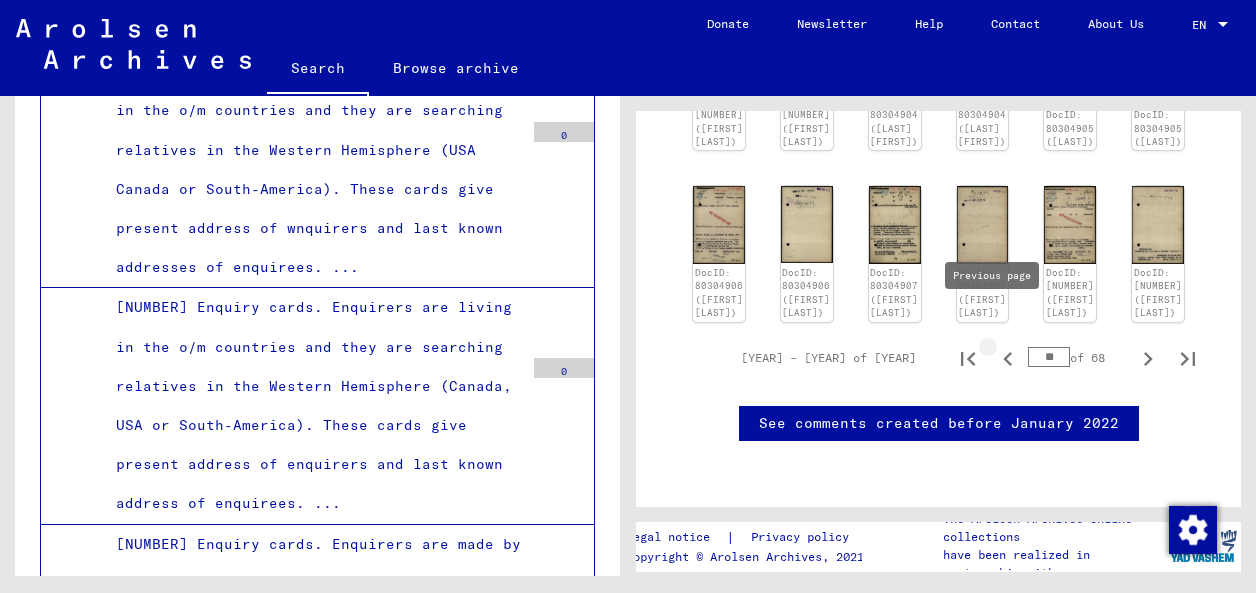 click 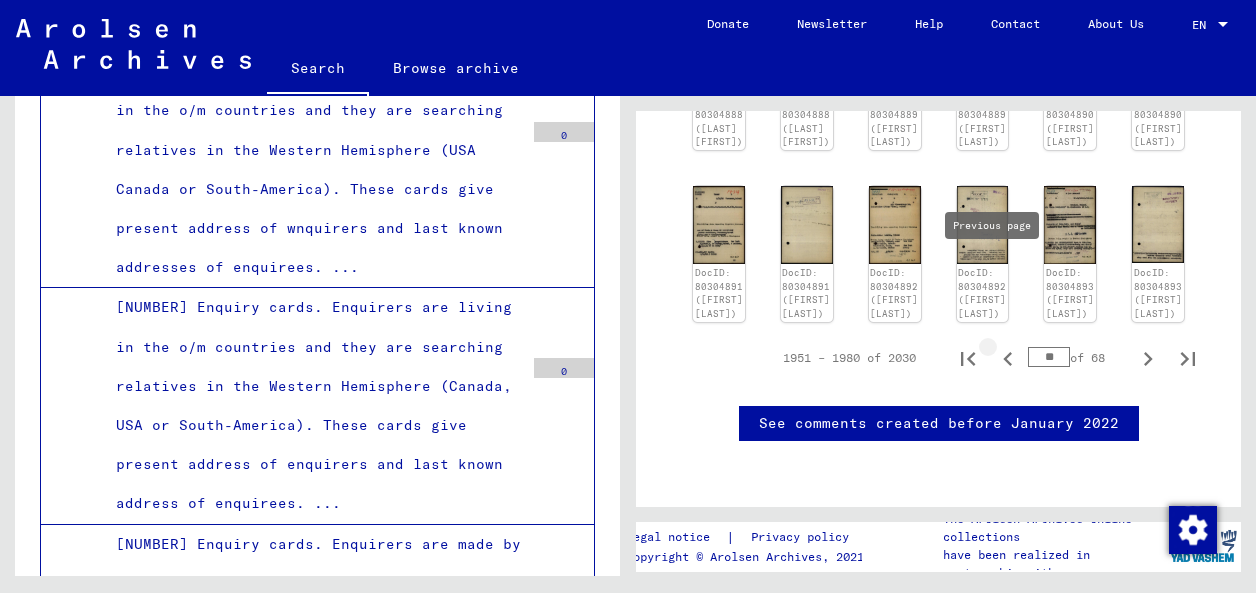 click 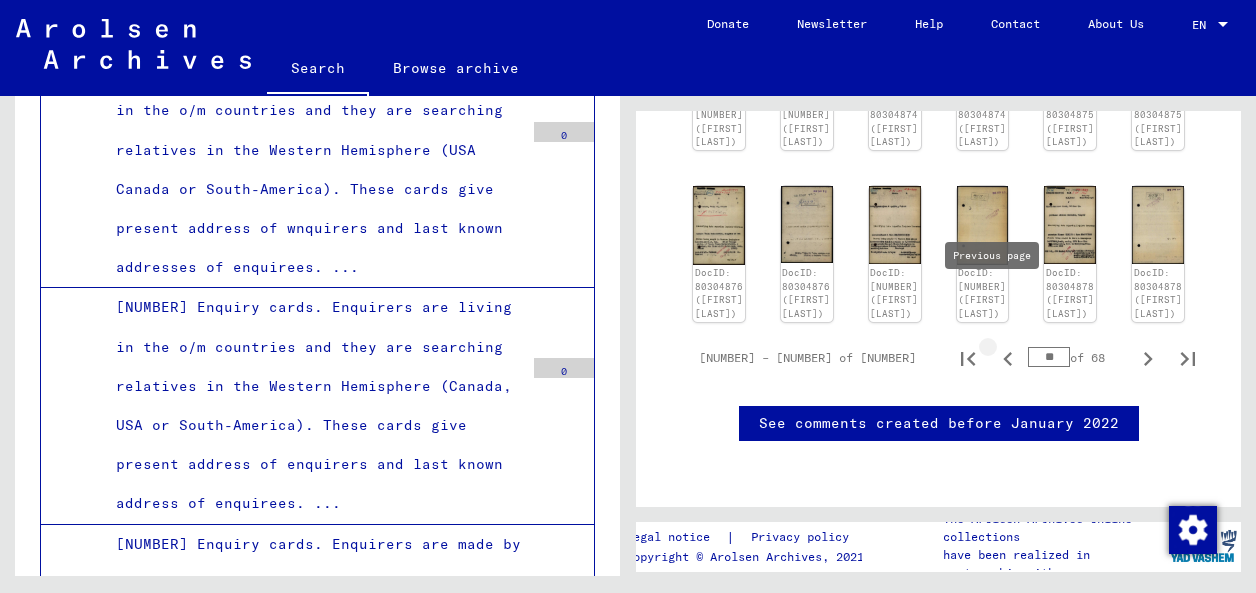 click 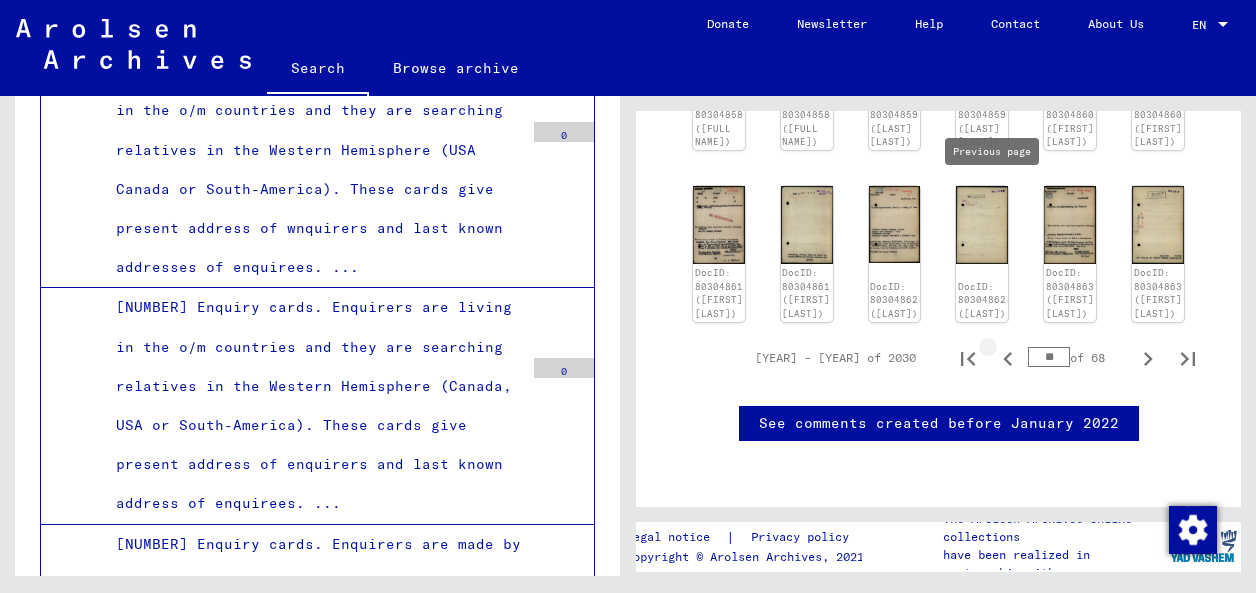 click 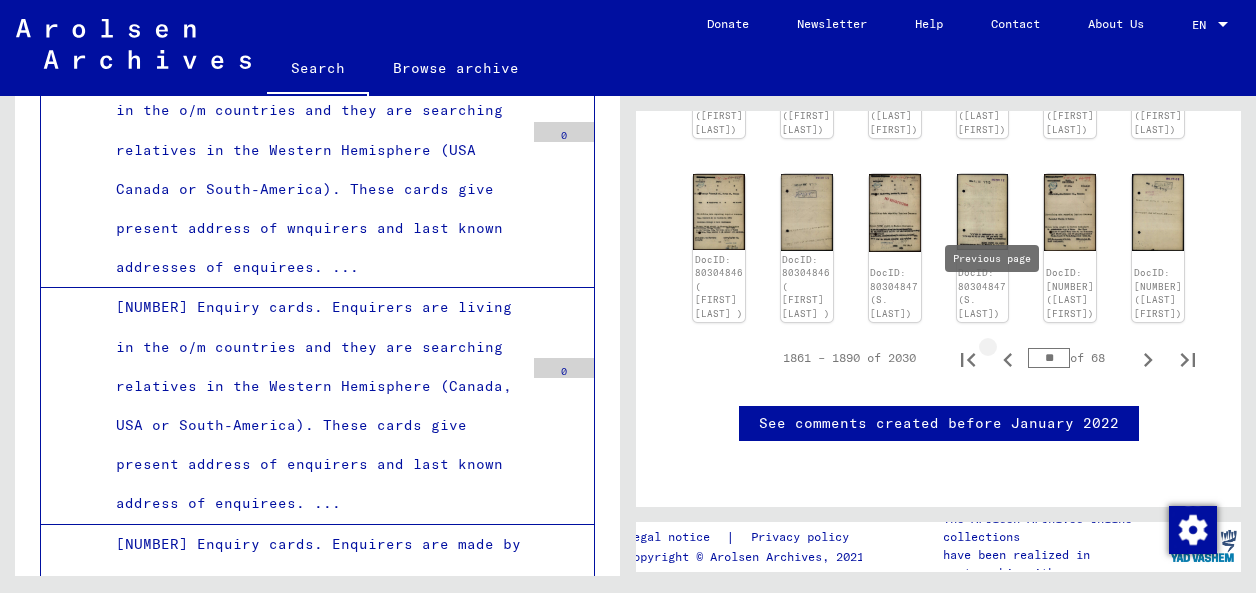 click 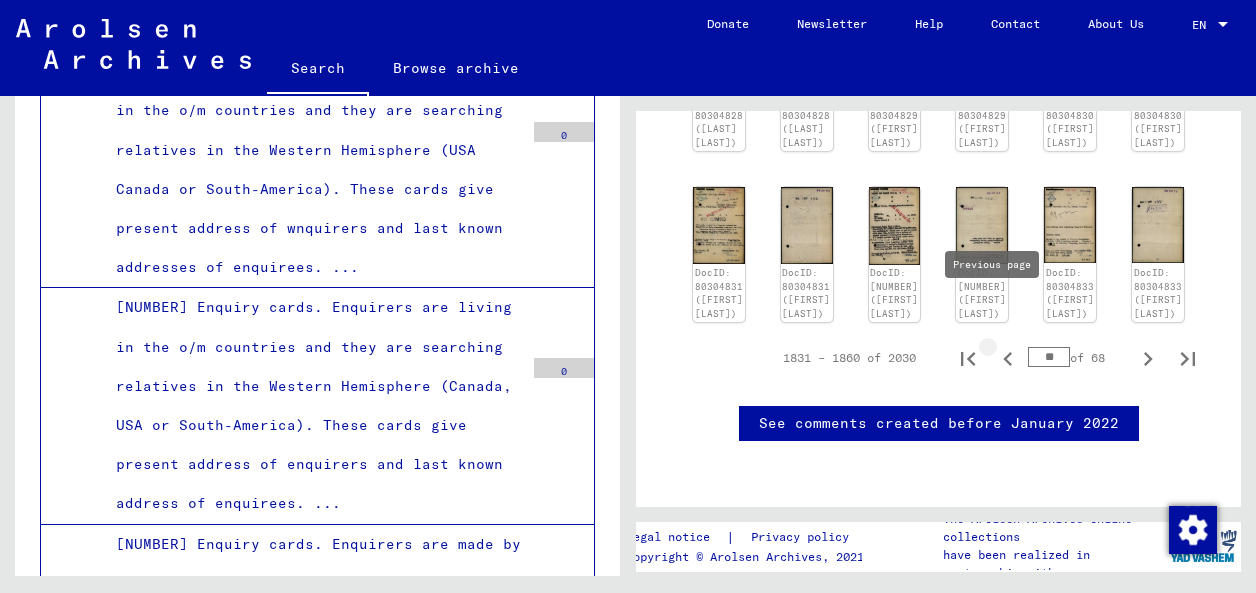 click 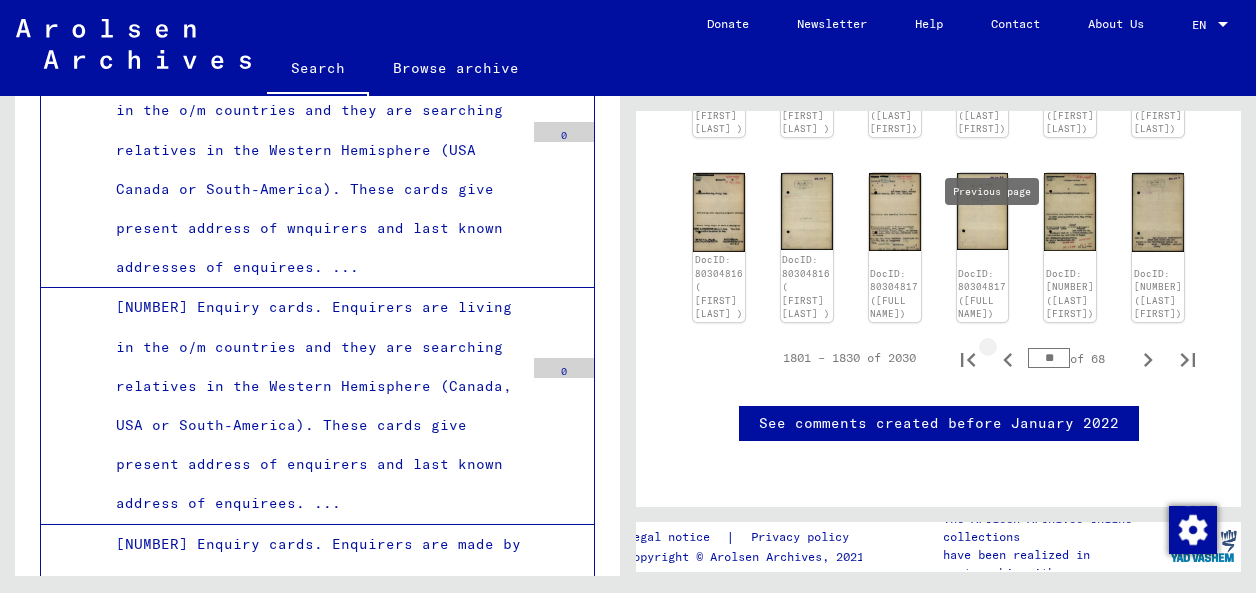 click 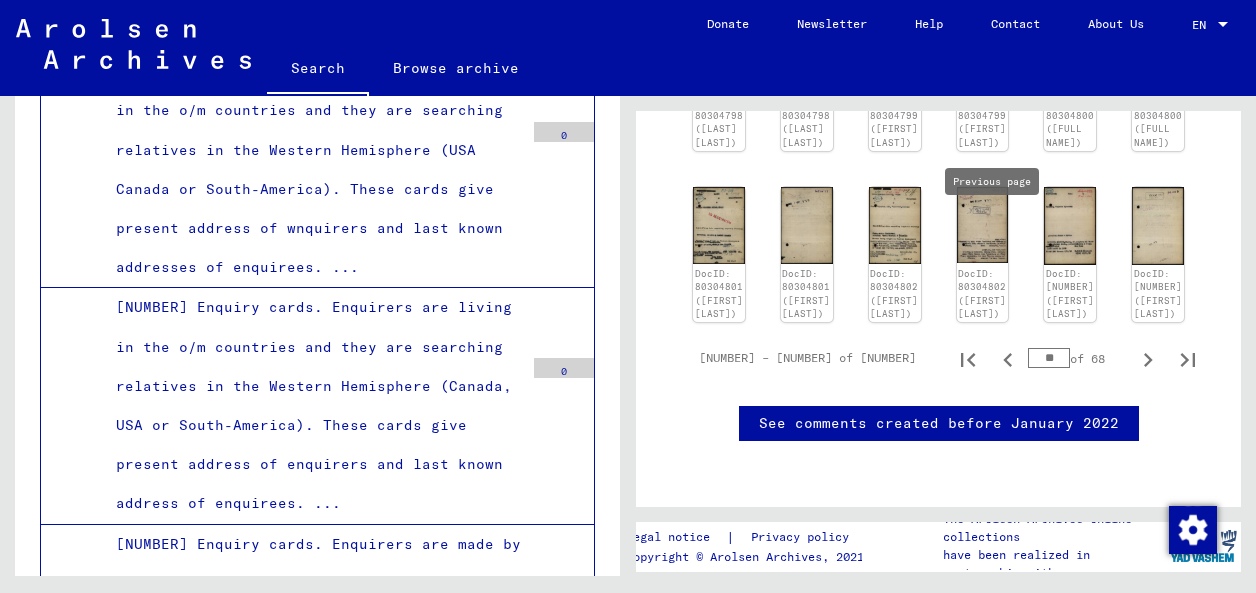 click 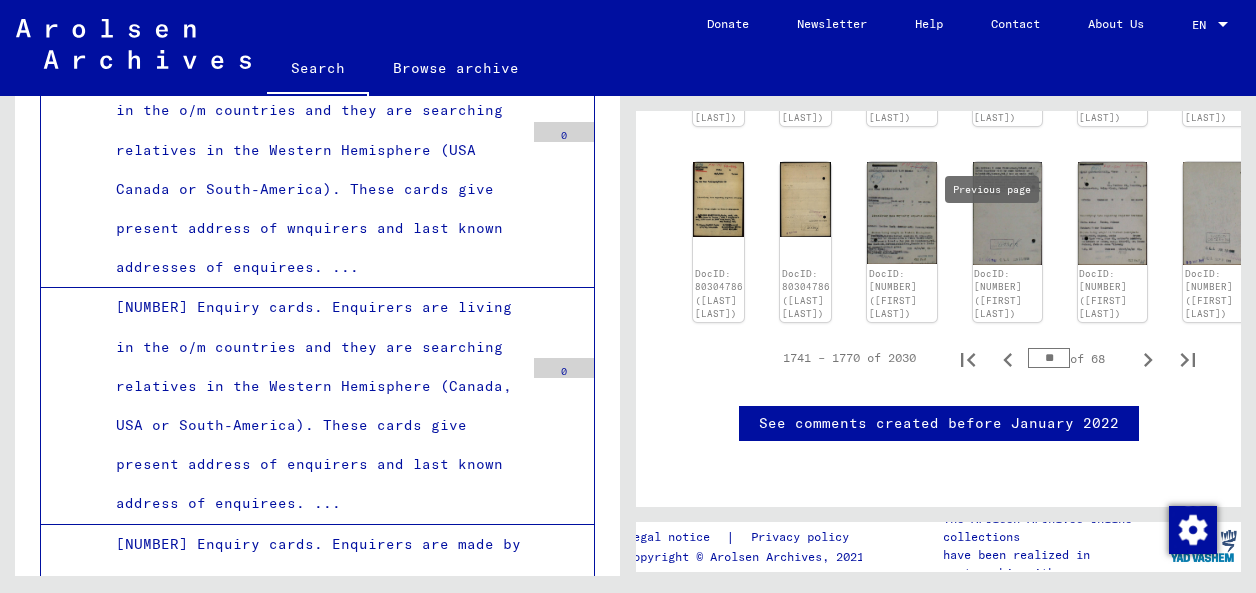 click 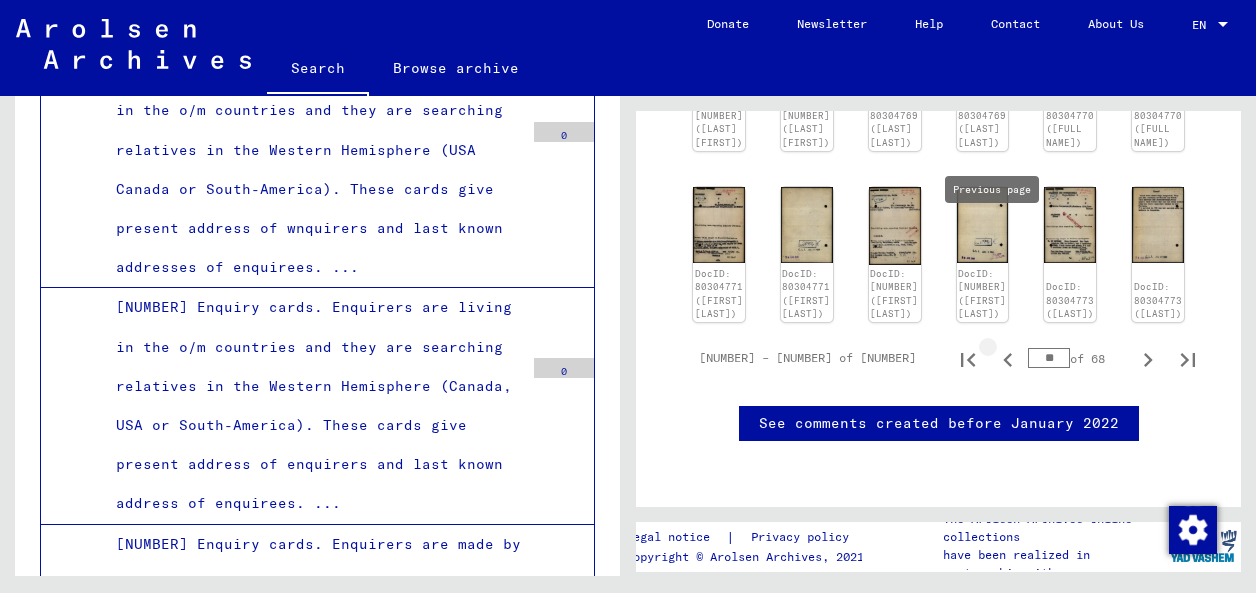 type on "**" 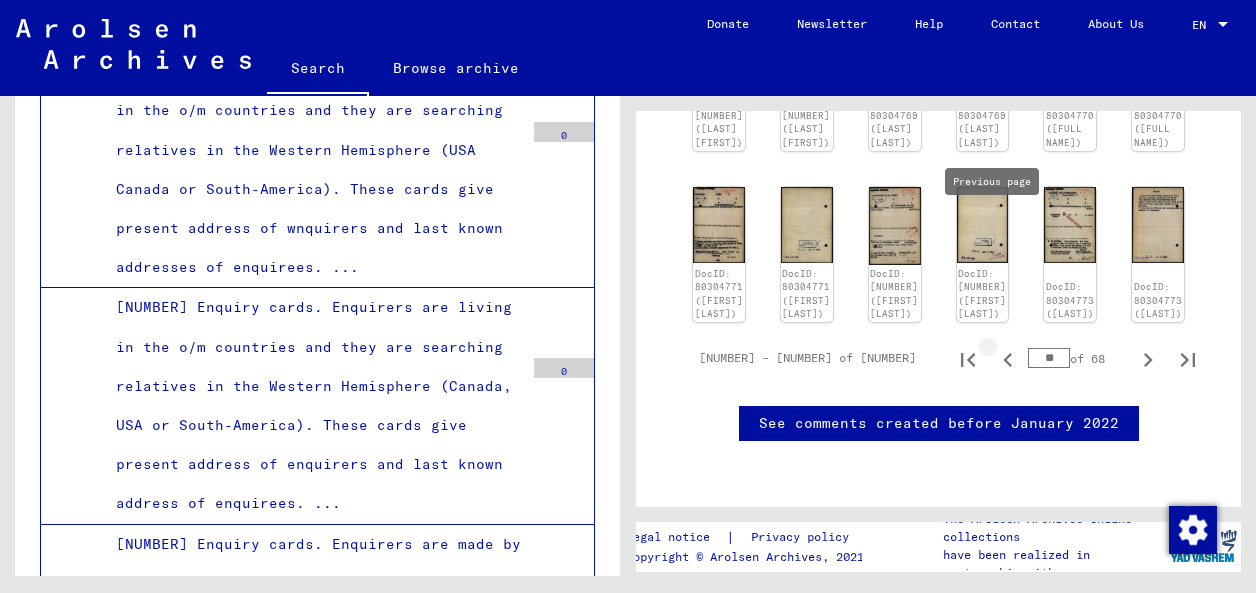 click 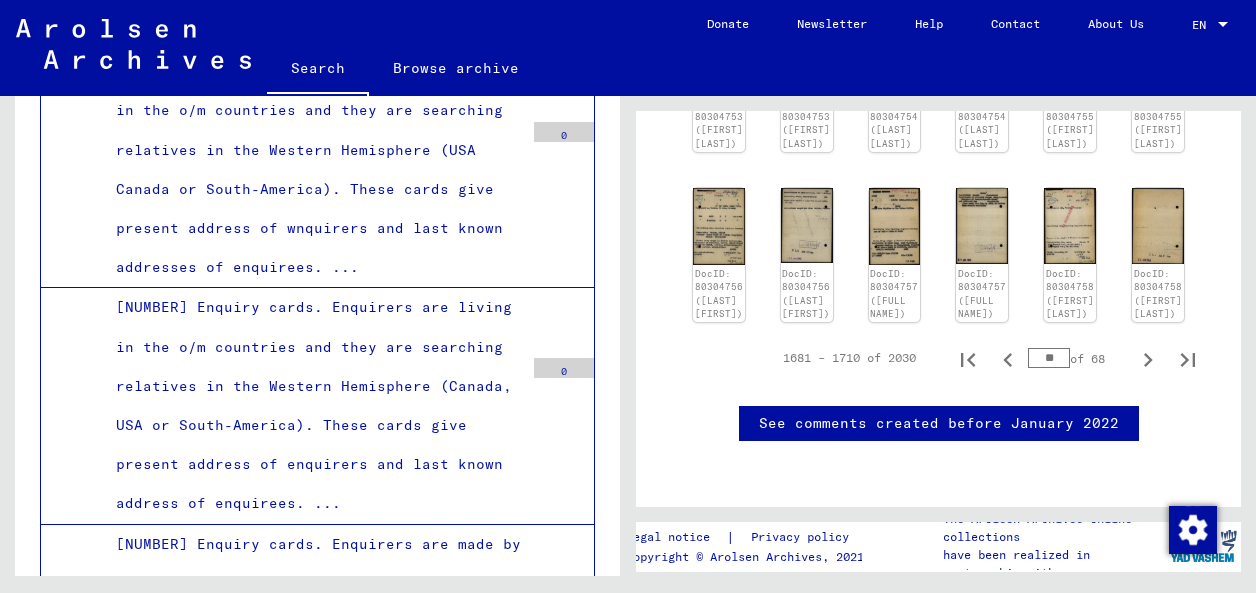 click on "DocID: 80304757 ([FULL NAME])" 